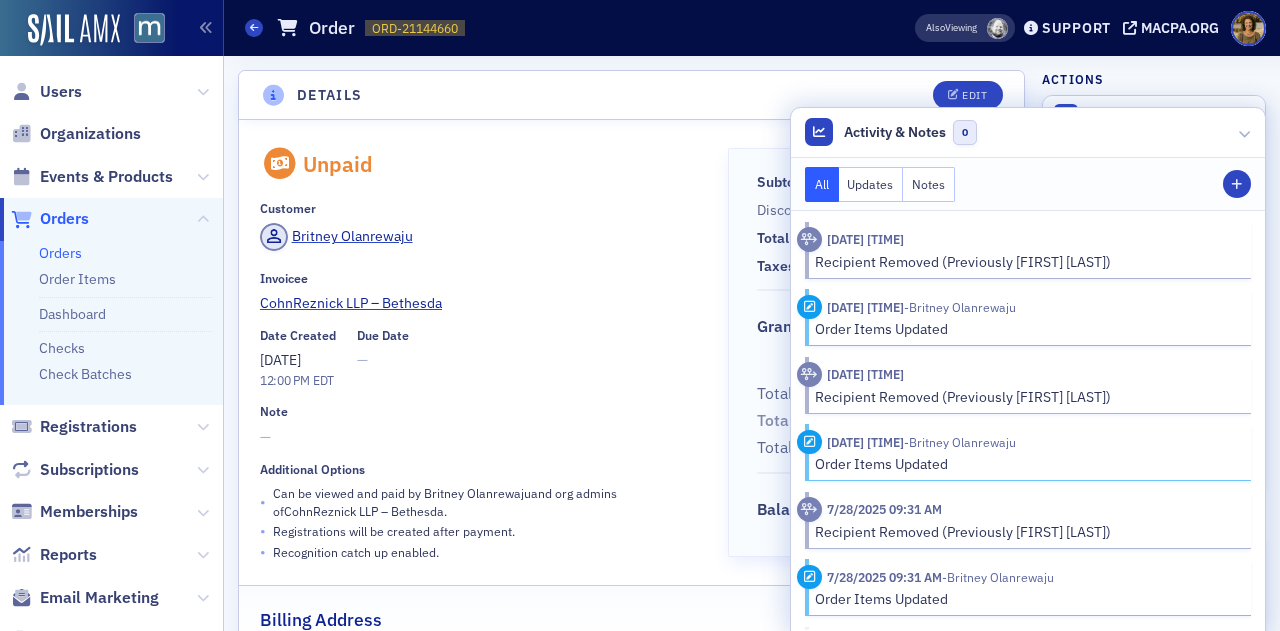 scroll, scrollTop: 0, scrollLeft: 0, axis: both 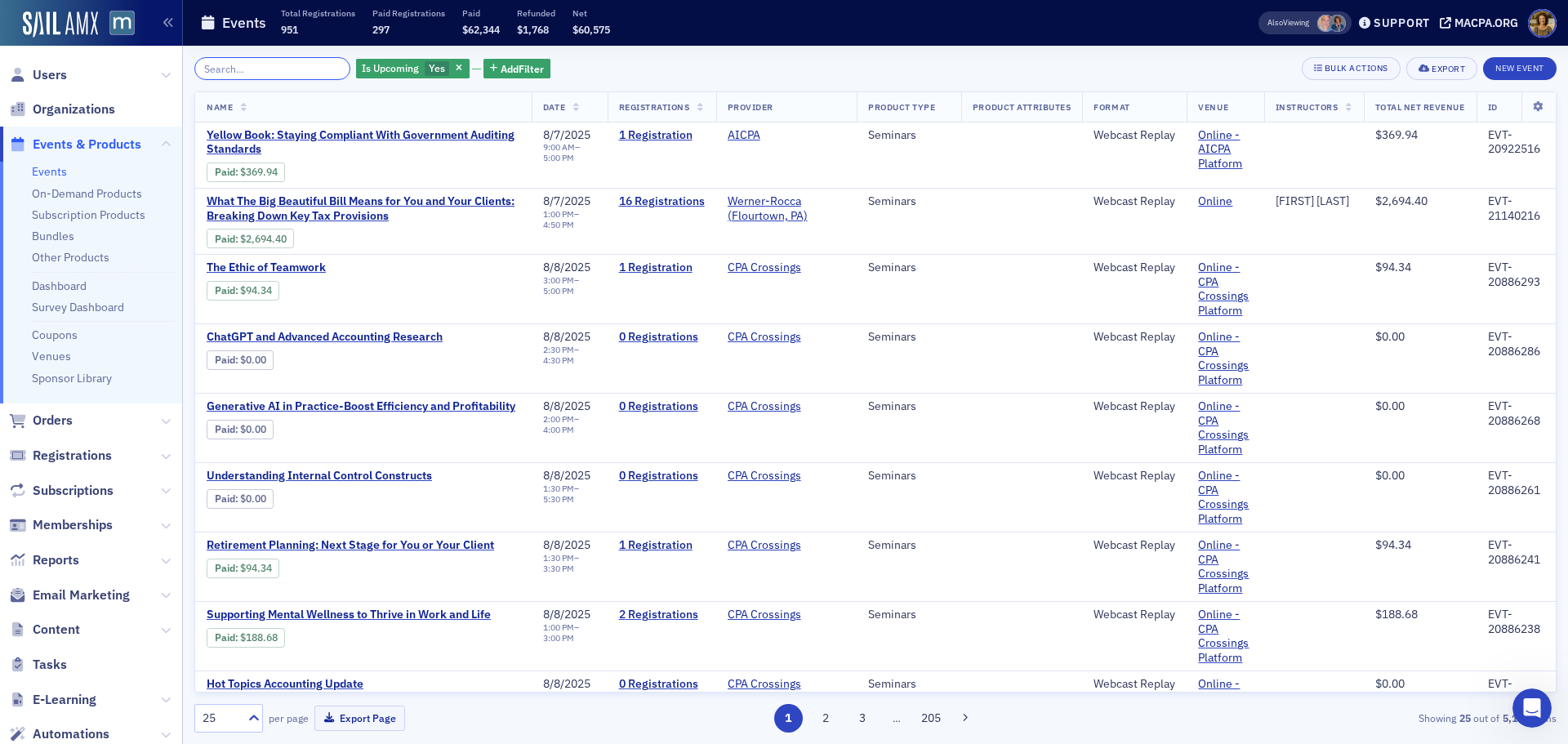 click 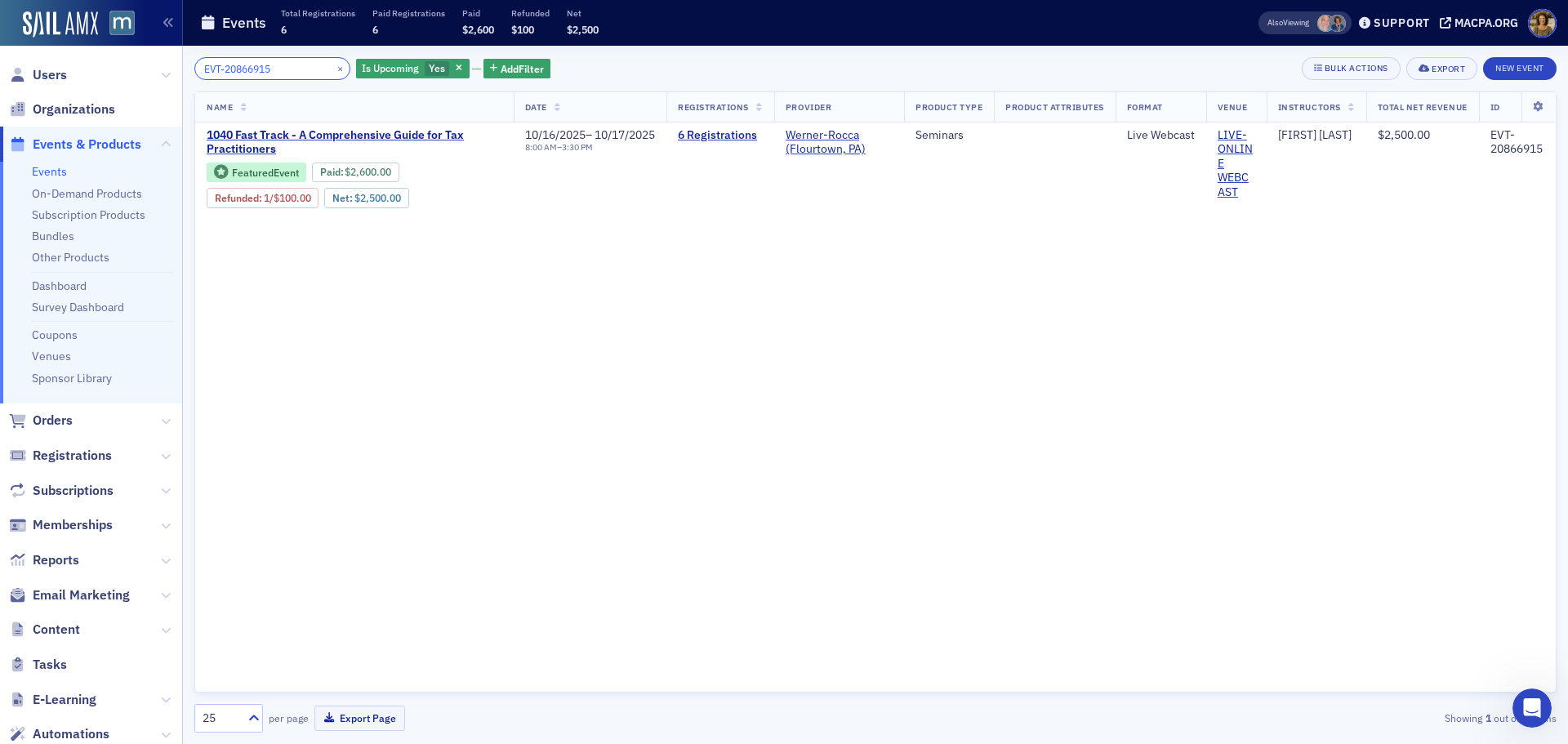 drag, startPoint x: 286, startPoint y: 70, endPoint x: 185, endPoint y: 72, distance: 101.0198 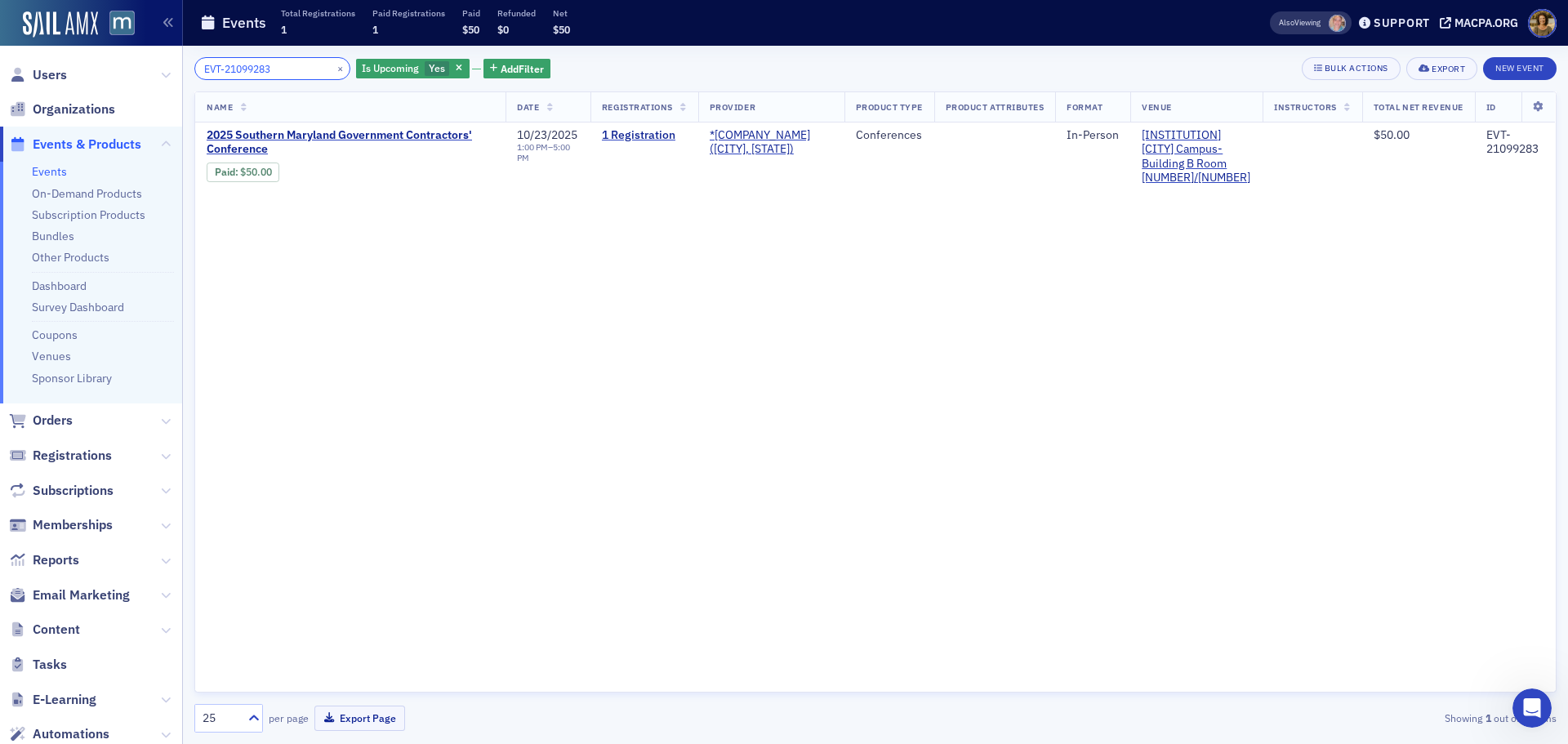 drag, startPoint x: 278, startPoint y: 70, endPoint x: 129, endPoint y: 67, distance: 149.0302 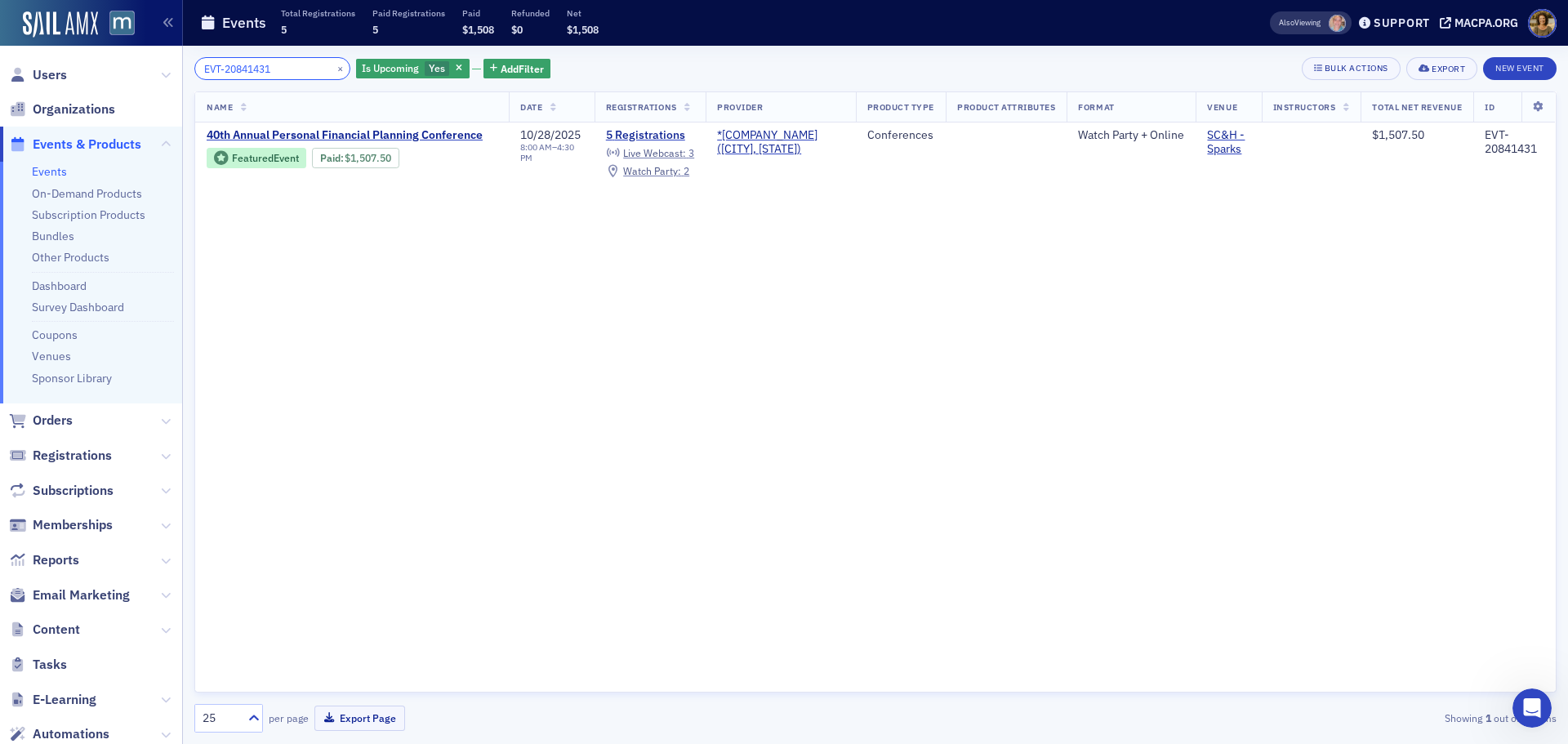 drag, startPoint x: 274, startPoint y: 72, endPoint x: 176, endPoint y: 69, distance: 98.045908 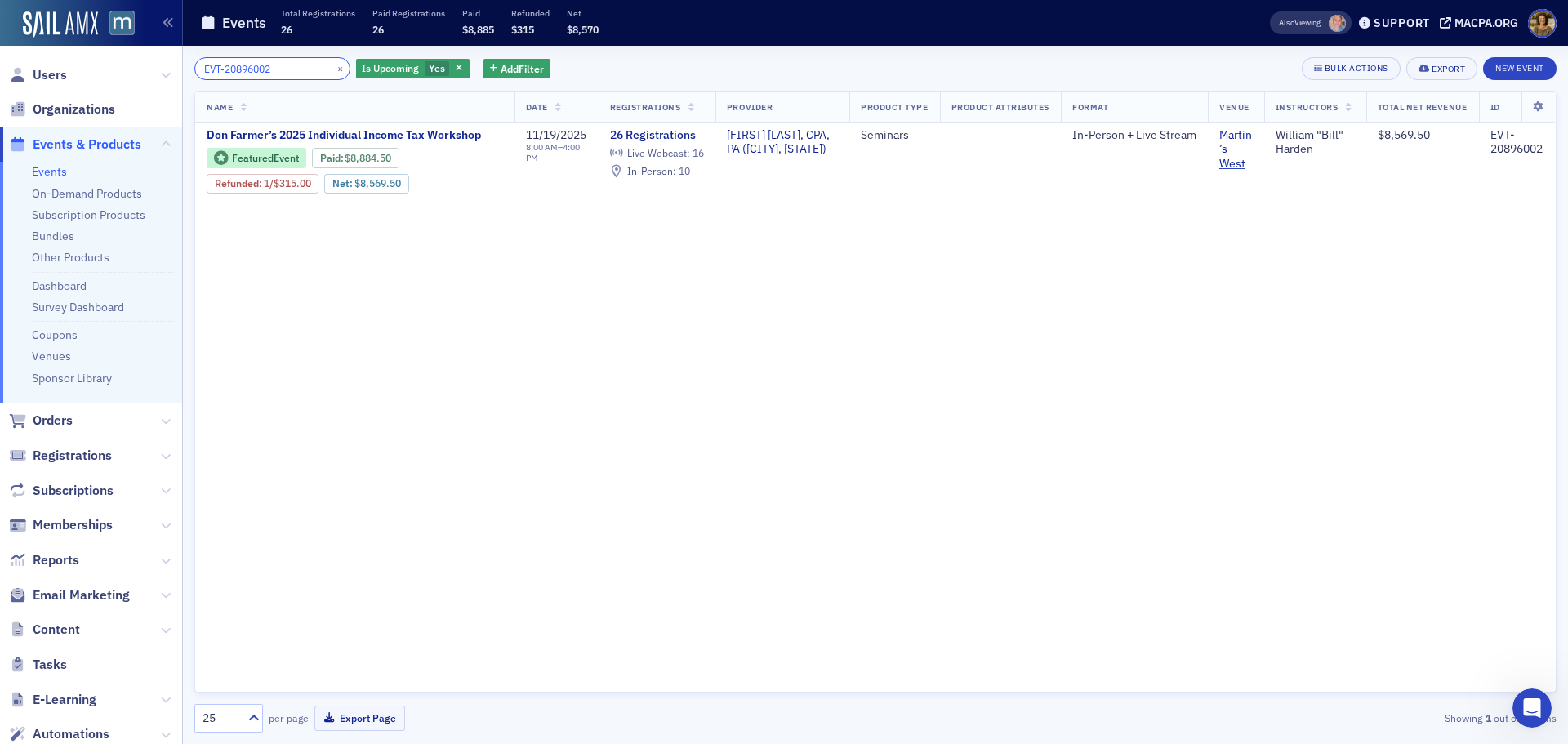 drag, startPoint x: 297, startPoint y: 63, endPoint x: 164, endPoint y: 66, distance: 133.03383 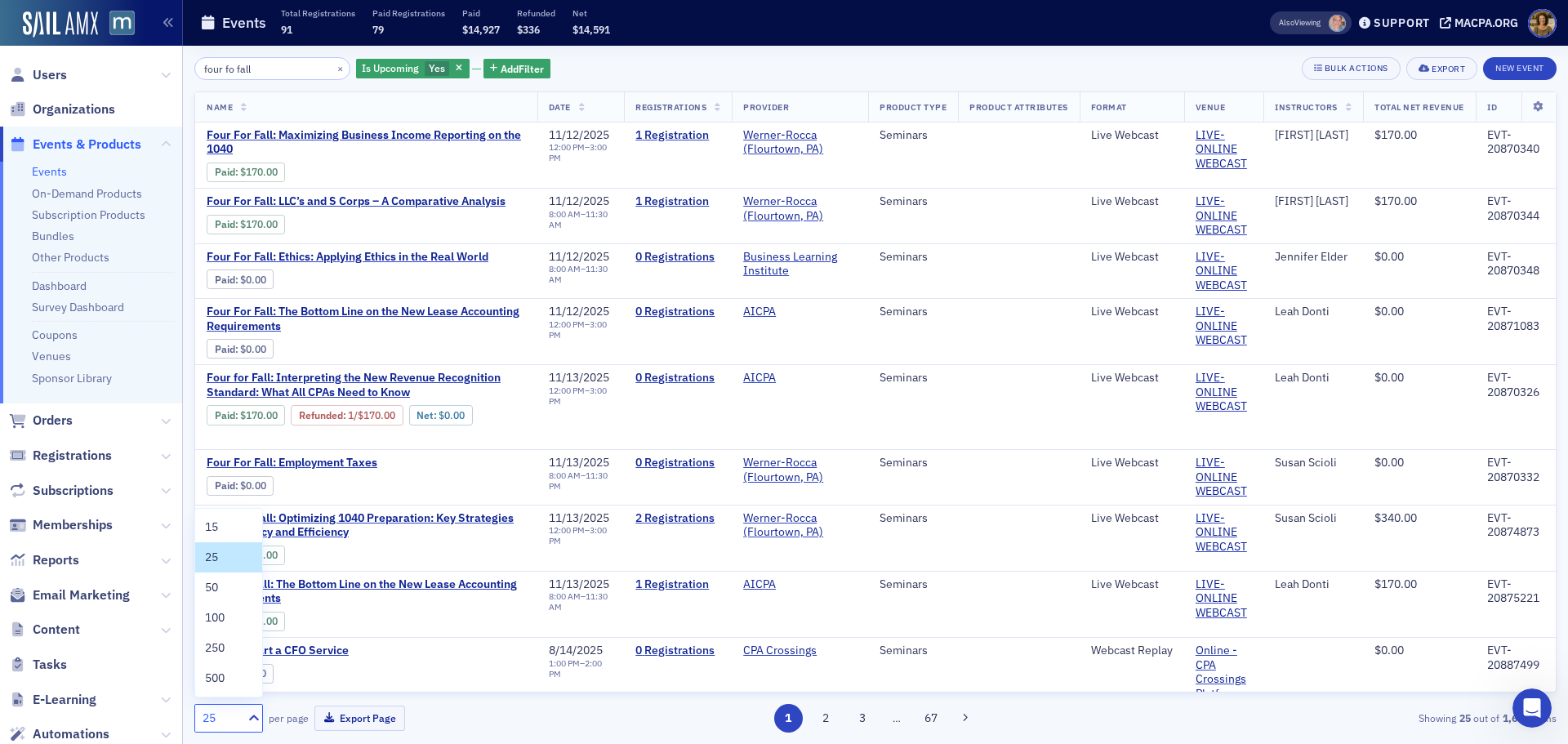 click on "25" 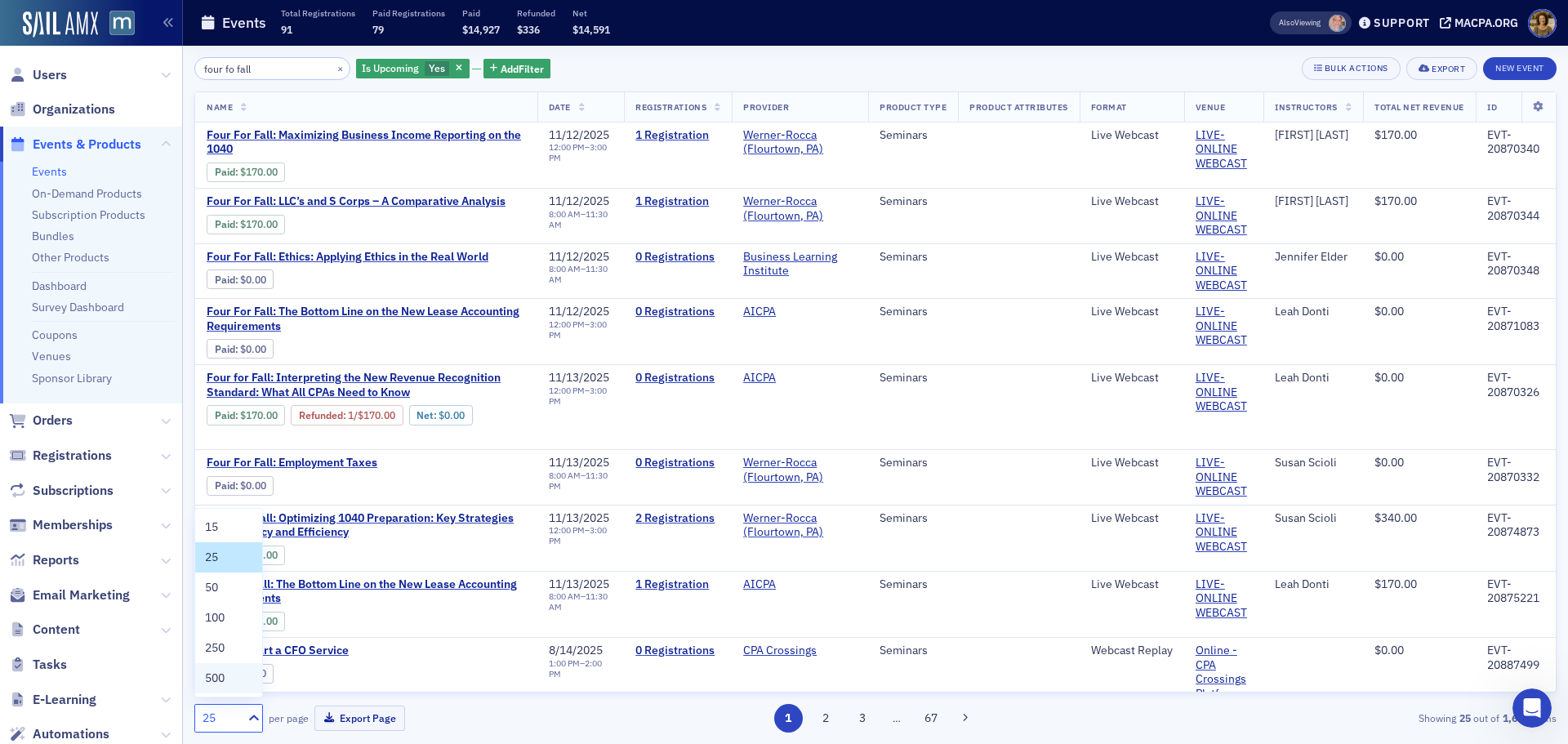 click on "500" at bounding box center [229, 678] 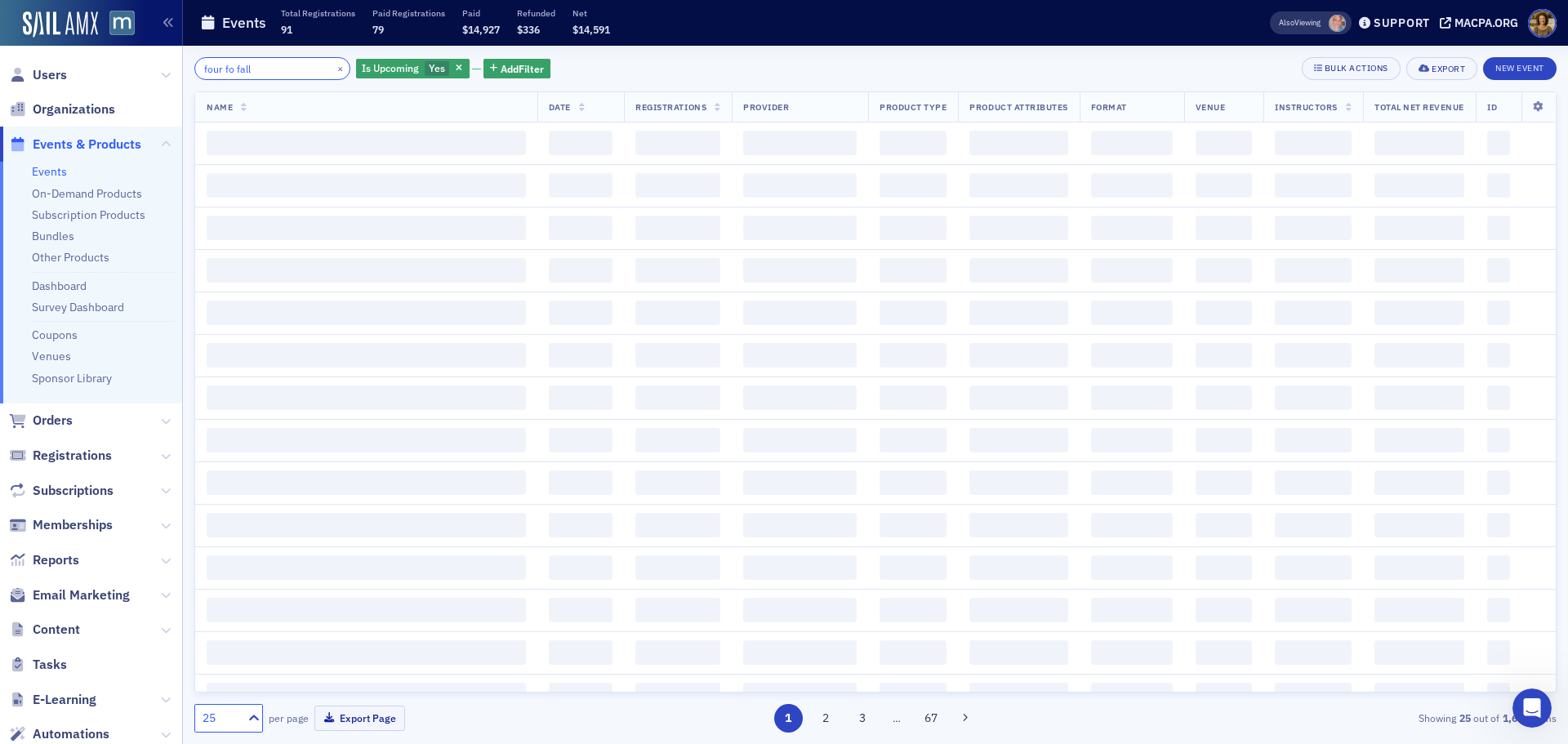 click on "four fo fall" 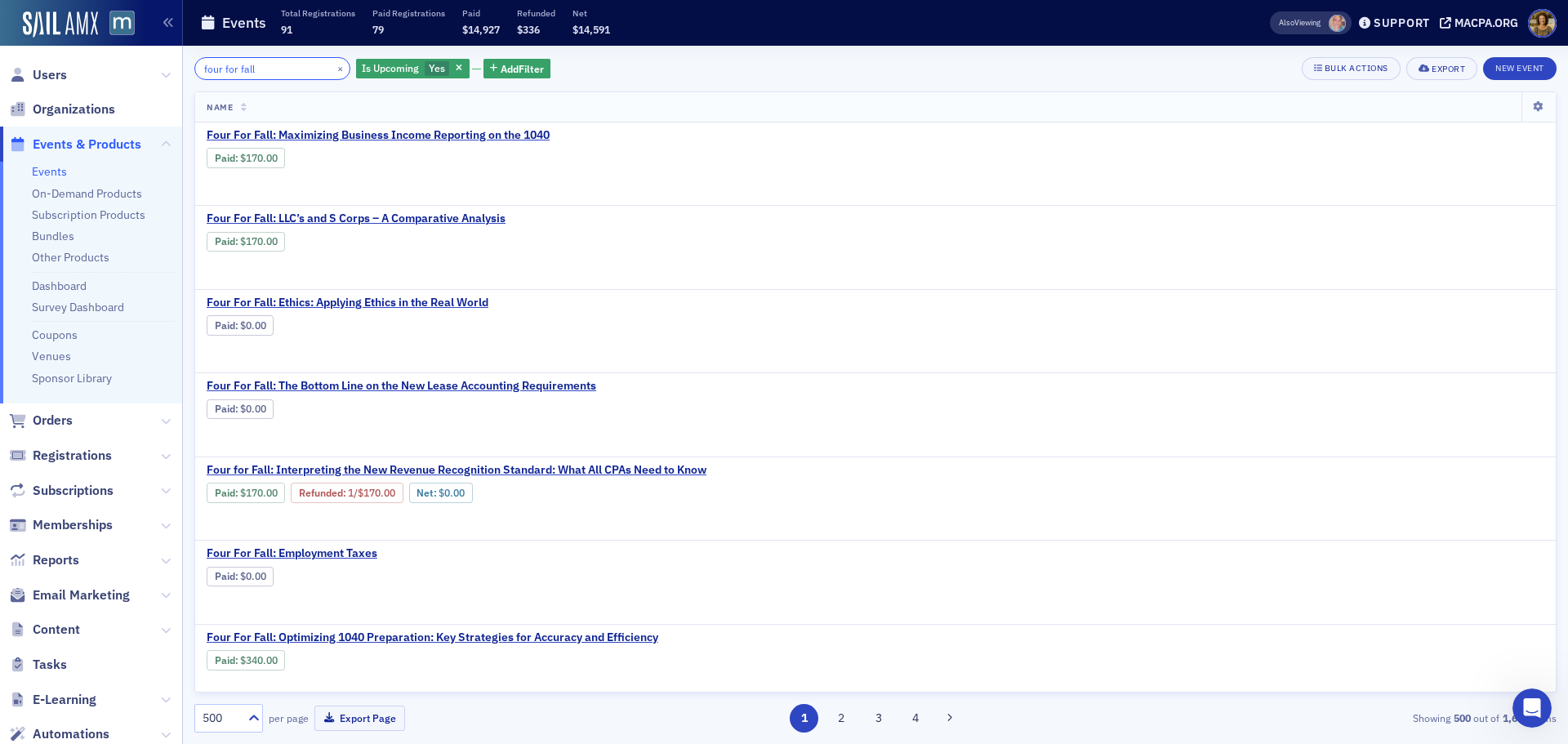 type on "four for fall" 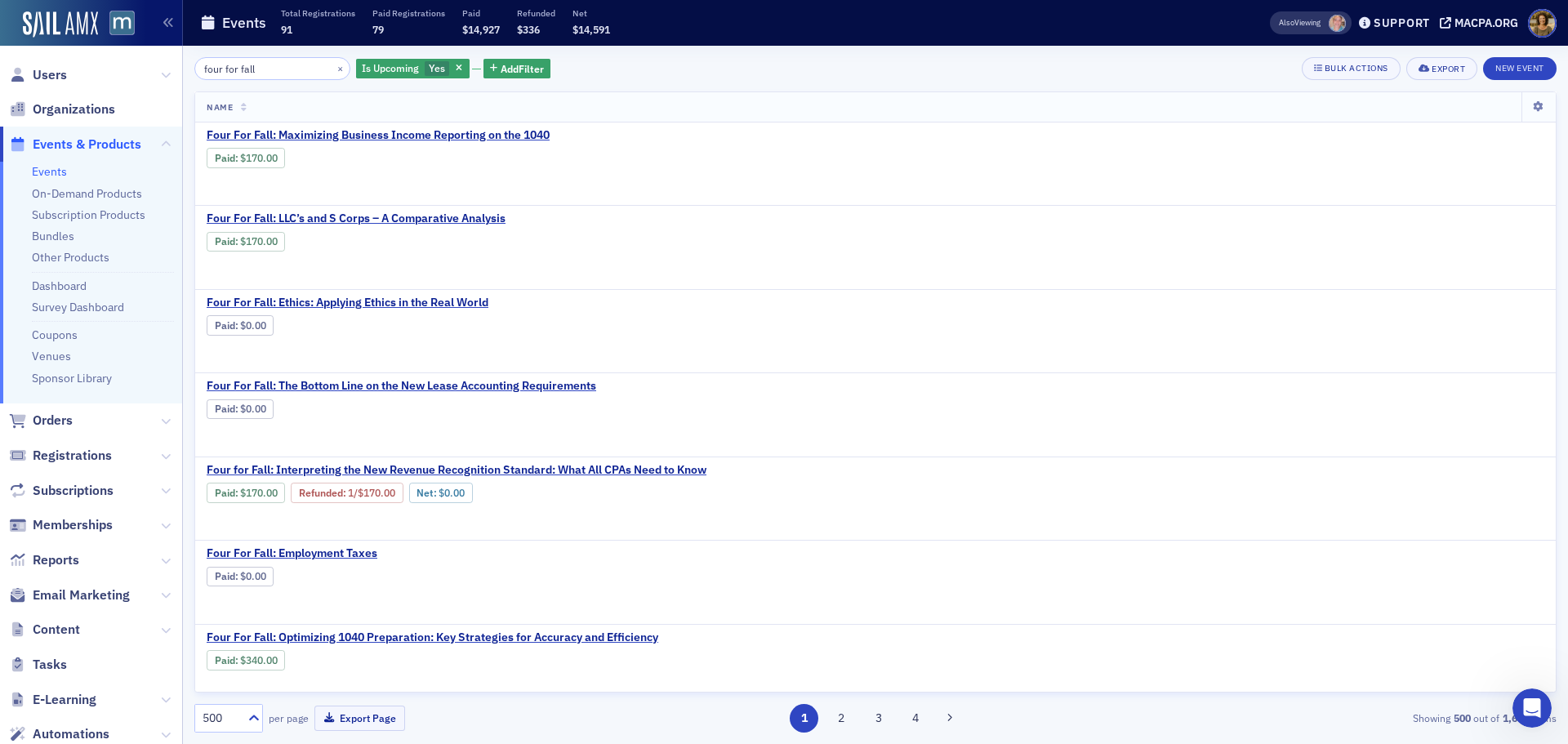 click on "Add  Filter" 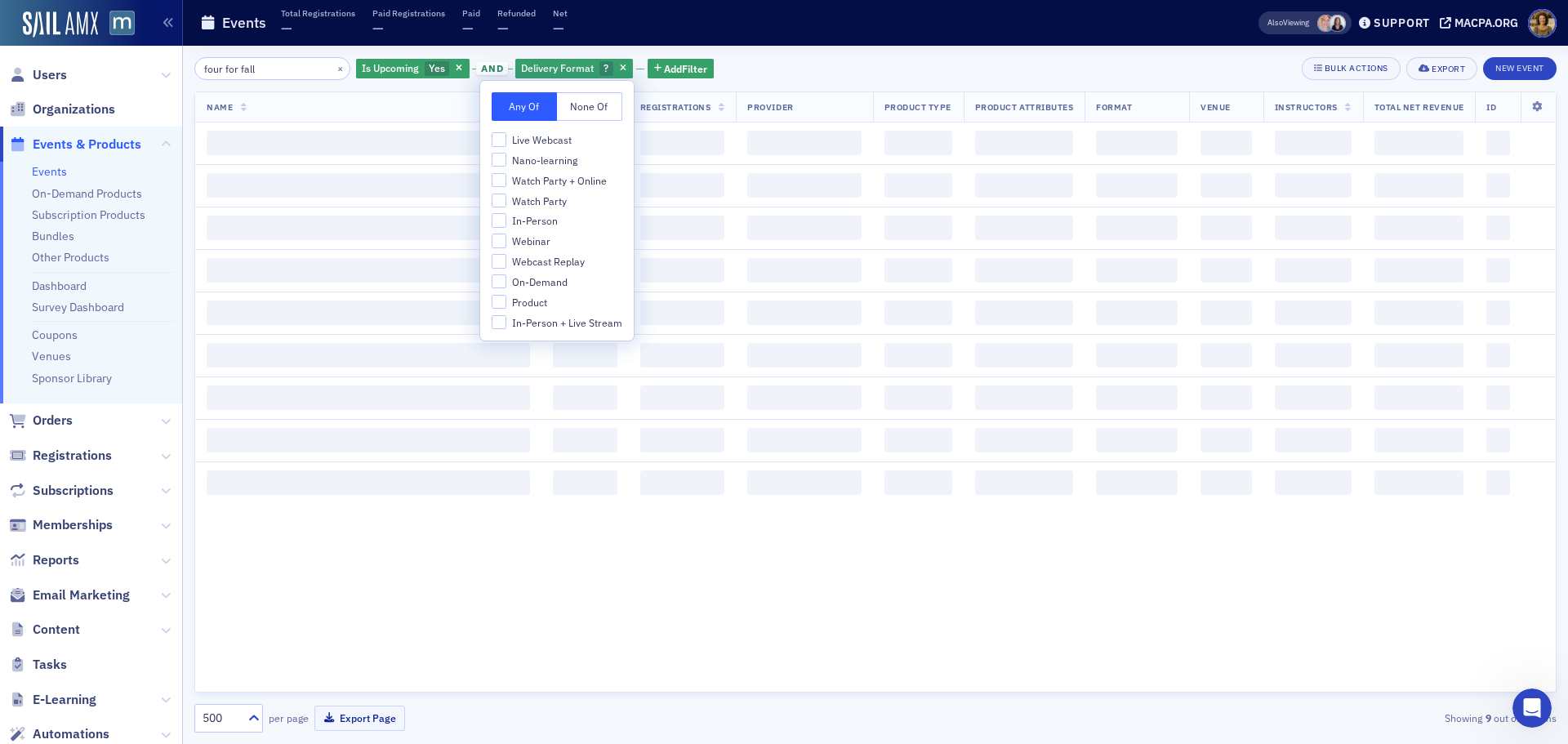 click on "Live Webcast" at bounding box center [541, 140] 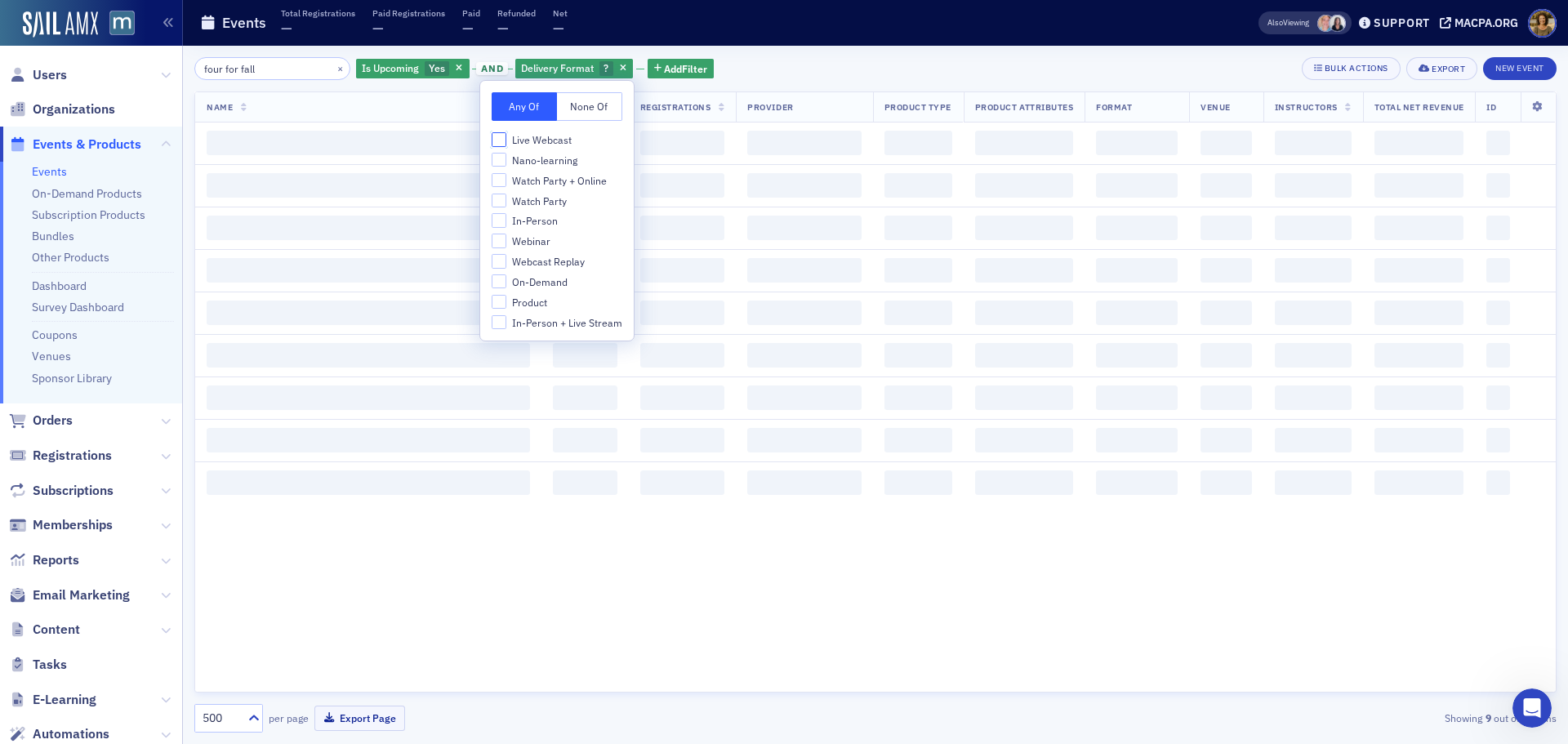 click on "Live Webcast" at bounding box center [499, 140] 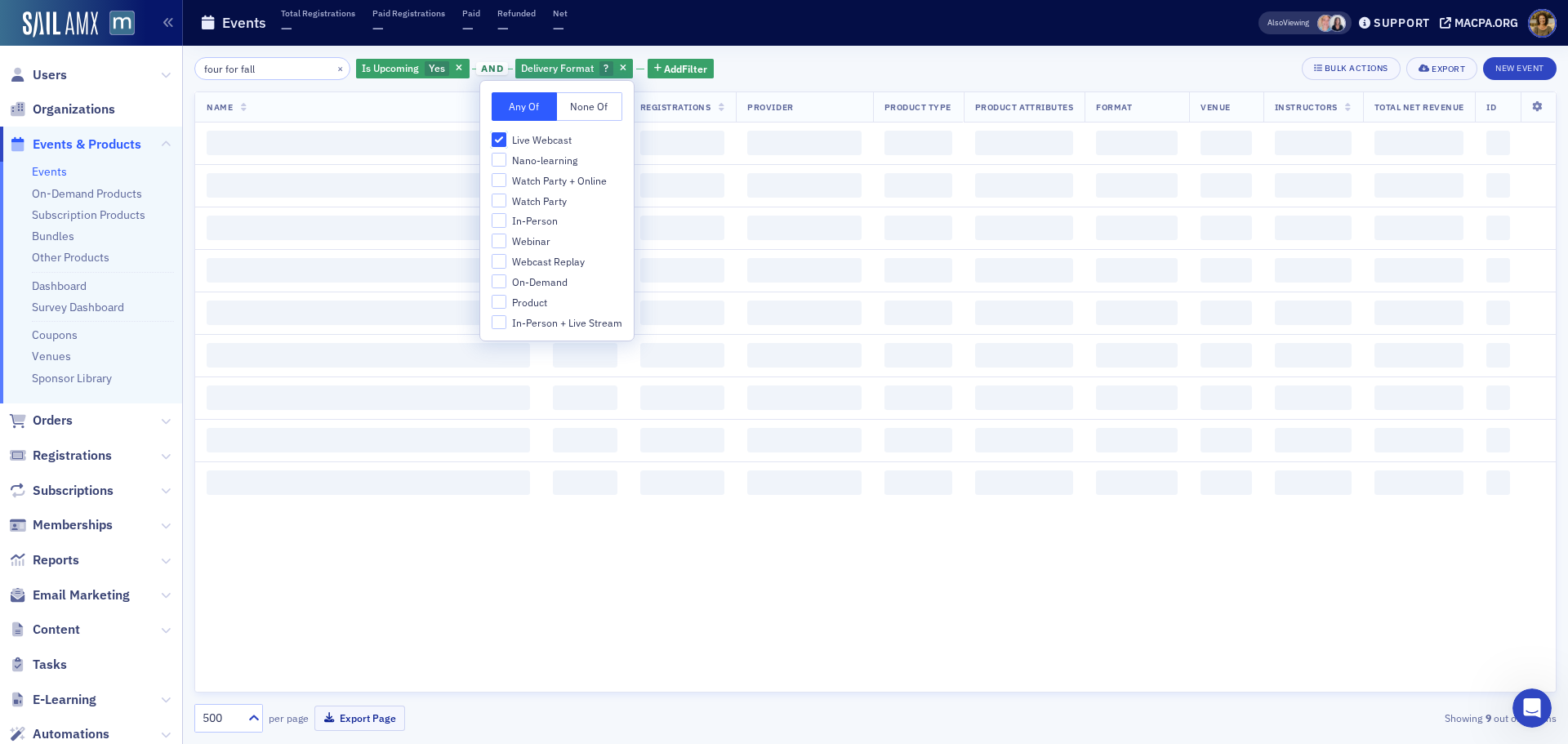 checkbox on "true" 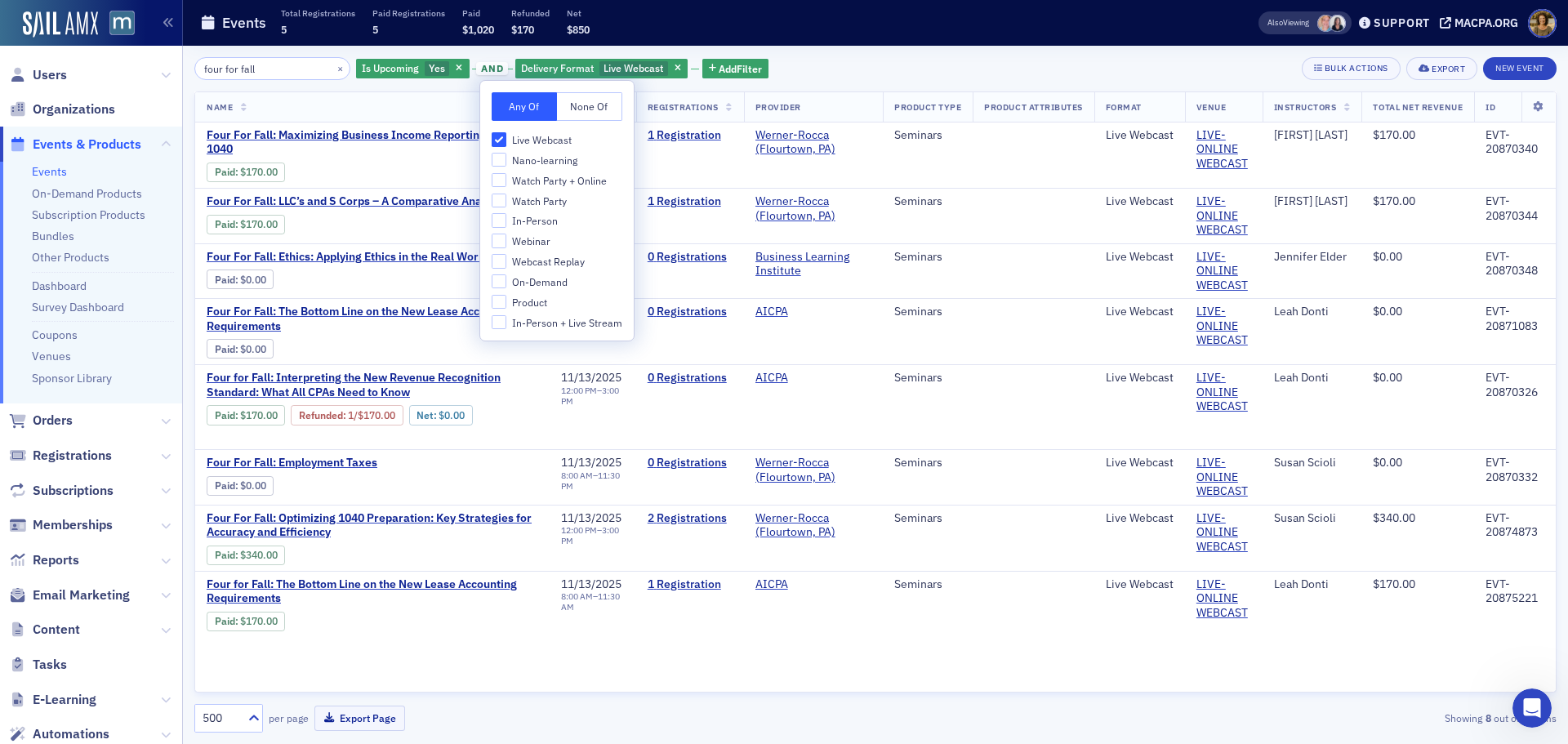 drag, startPoint x: 656, startPoint y: 68, endPoint x: 562, endPoint y: 72, distance: 94.08507 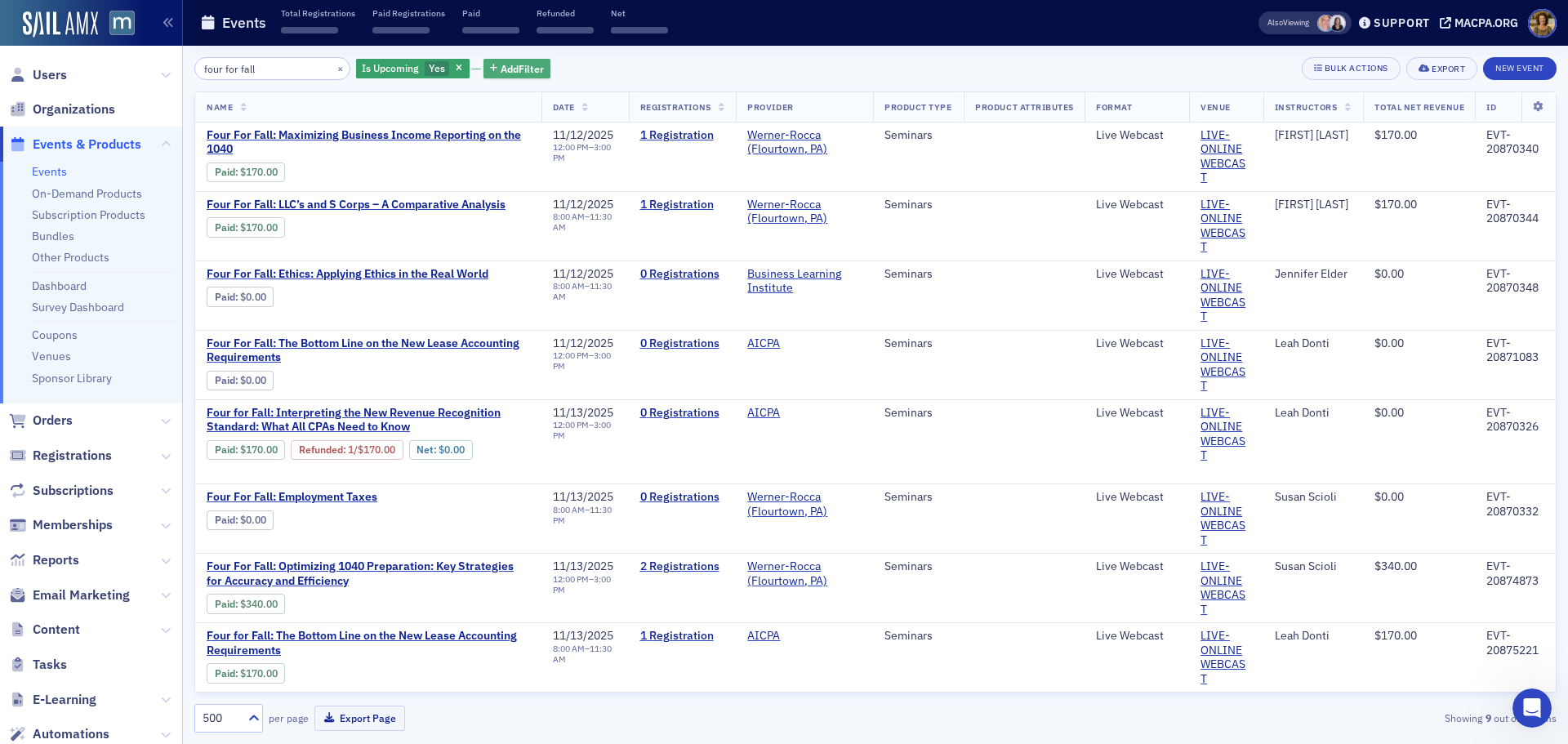 click on "Add  Filter" 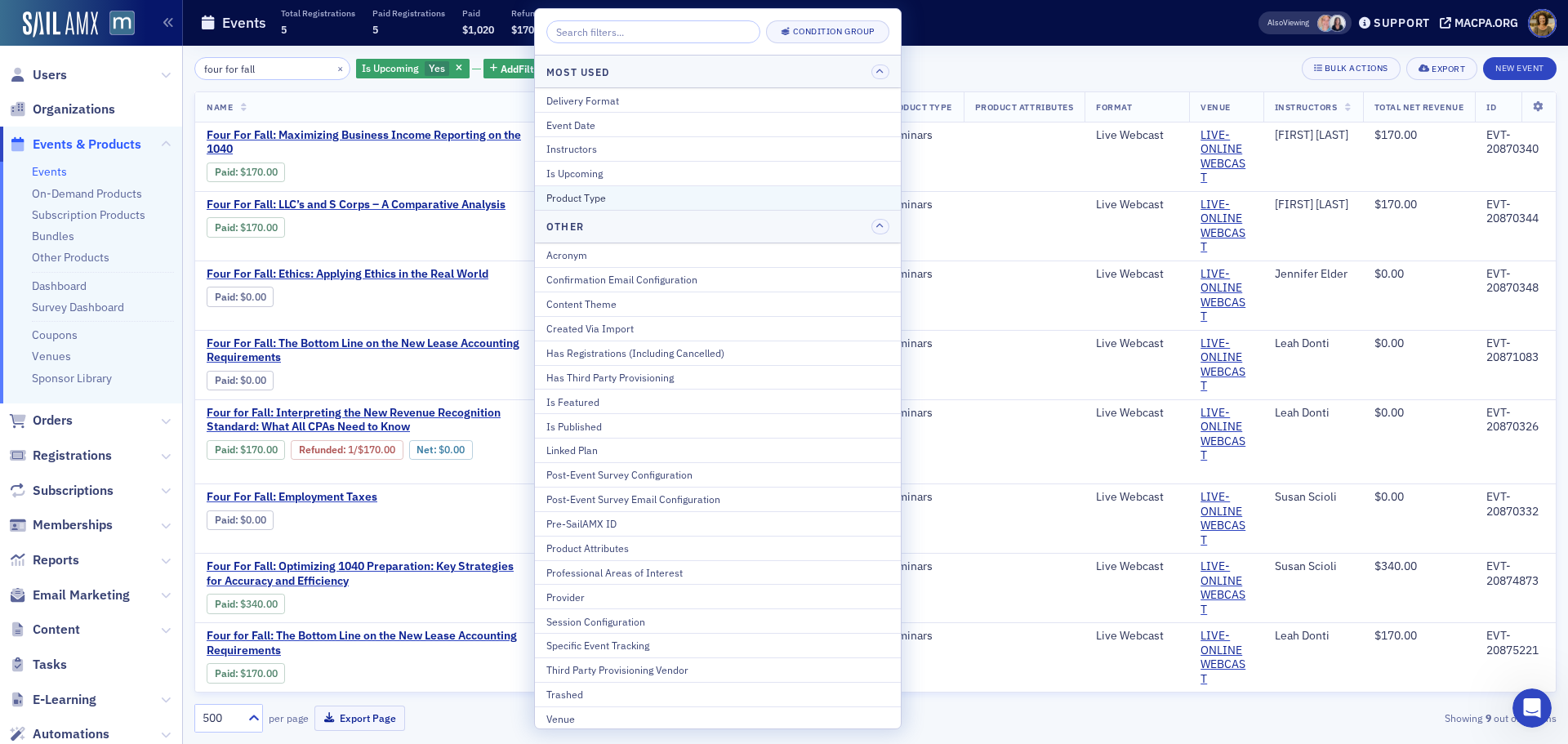 click on "Product Type" at bounding box center [718, 198] 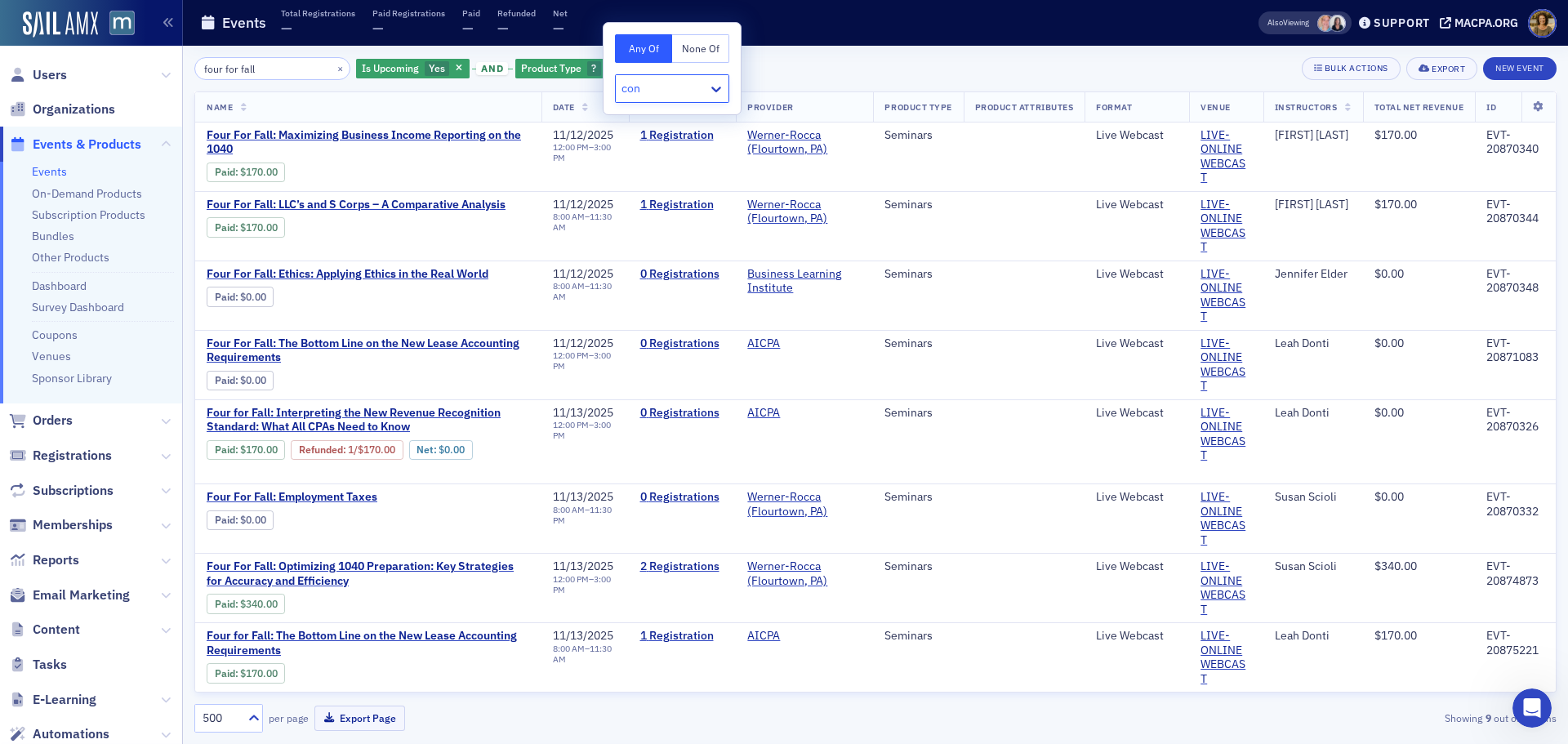 type on "conf" 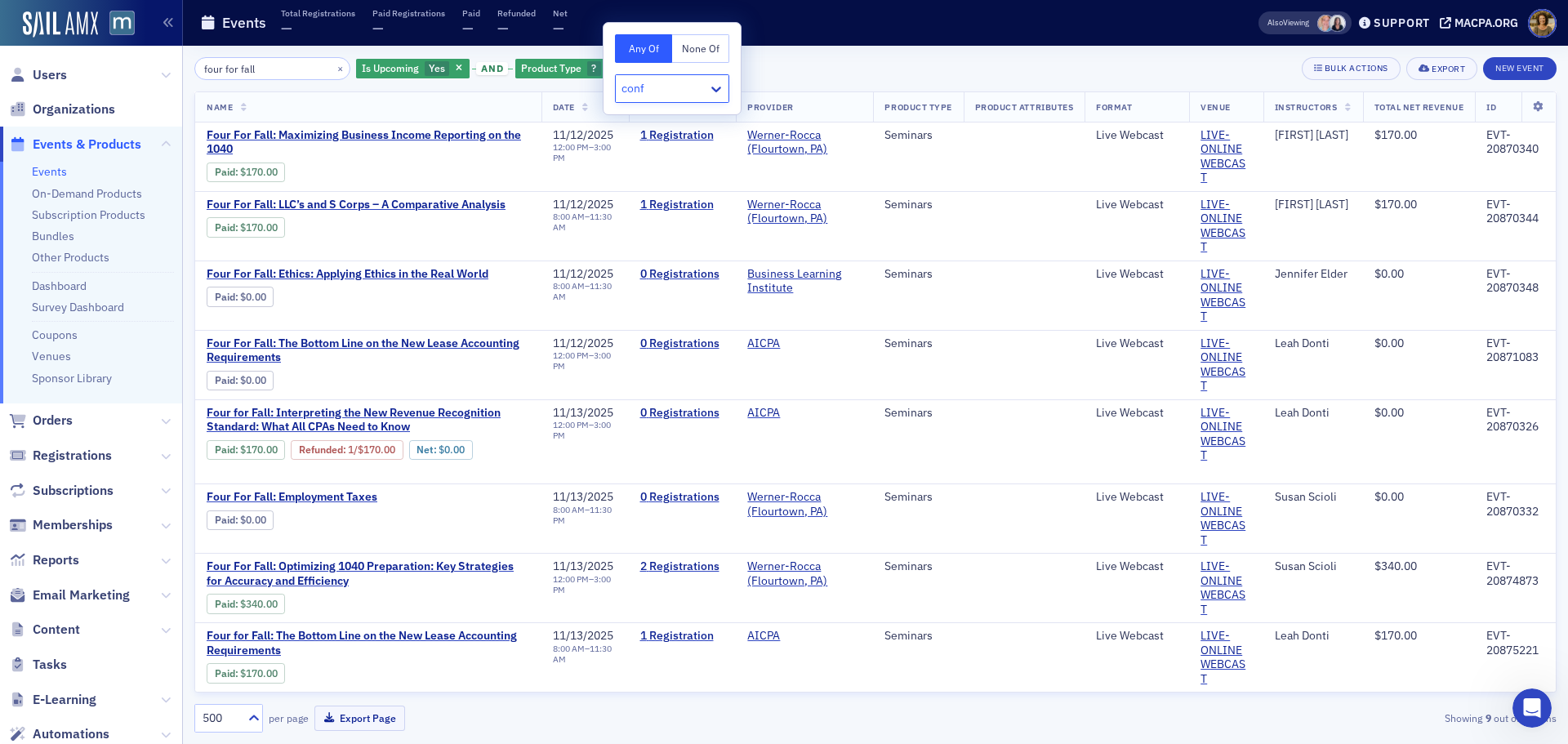 click on "Conferences" at bounding box center (43, 765) 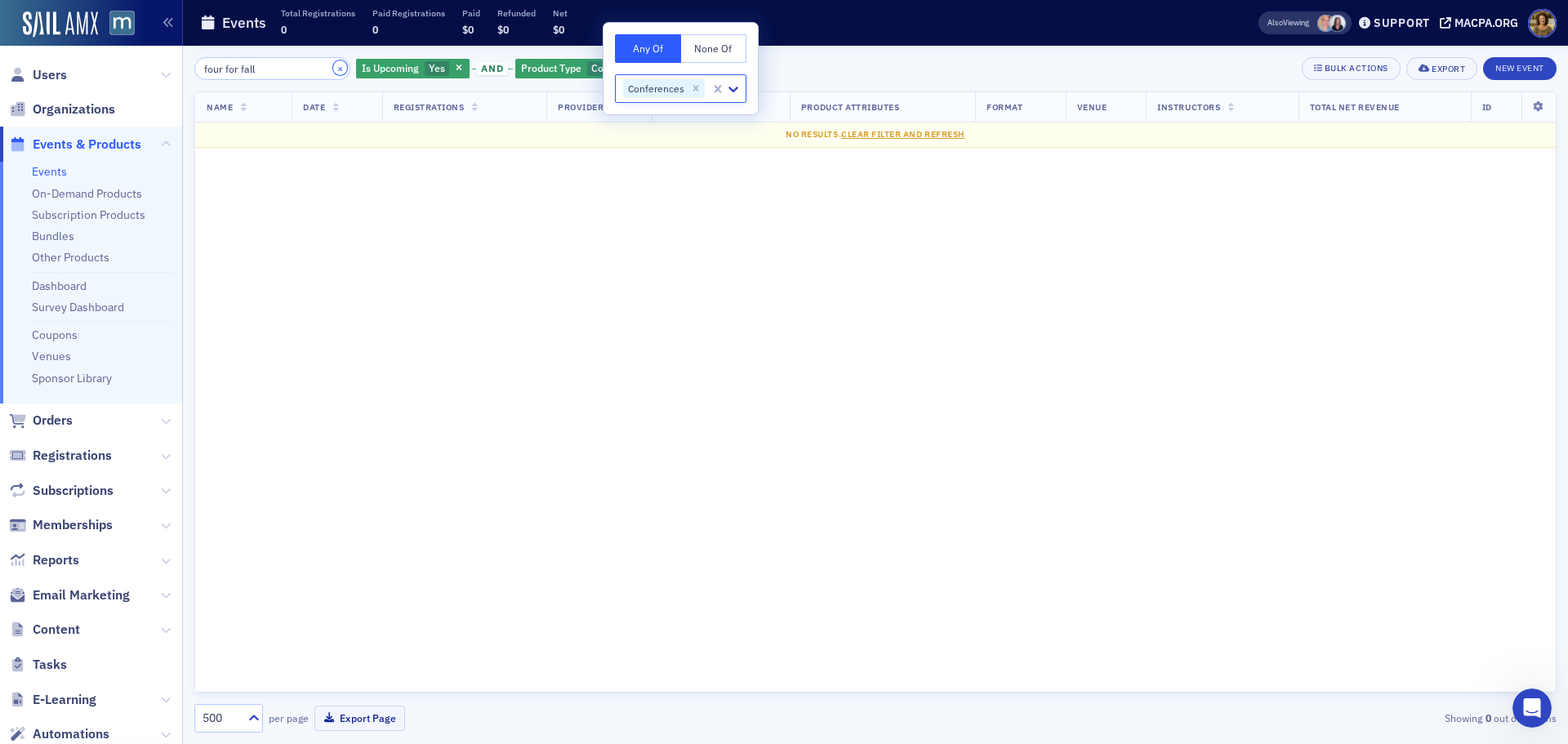 click on "×" 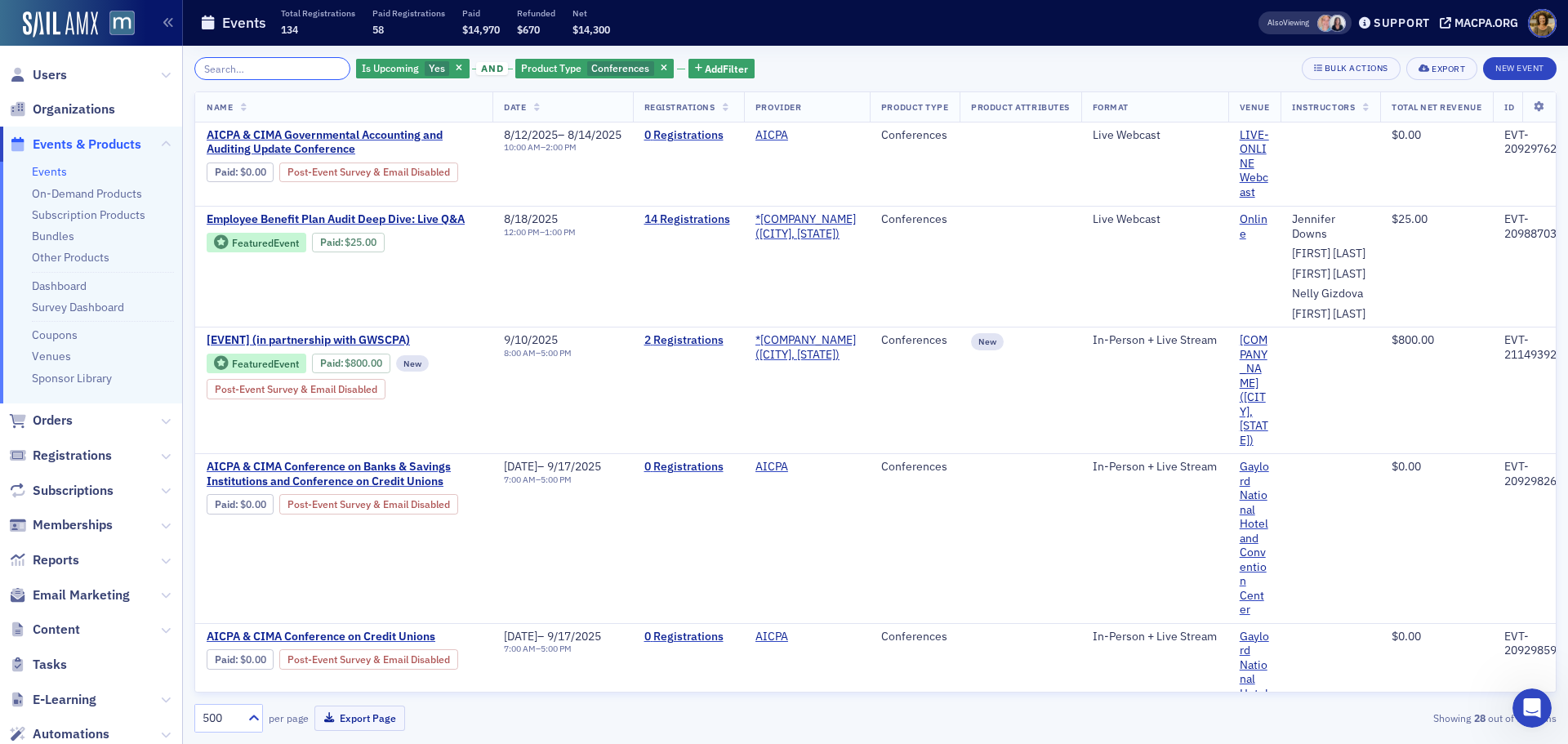 click 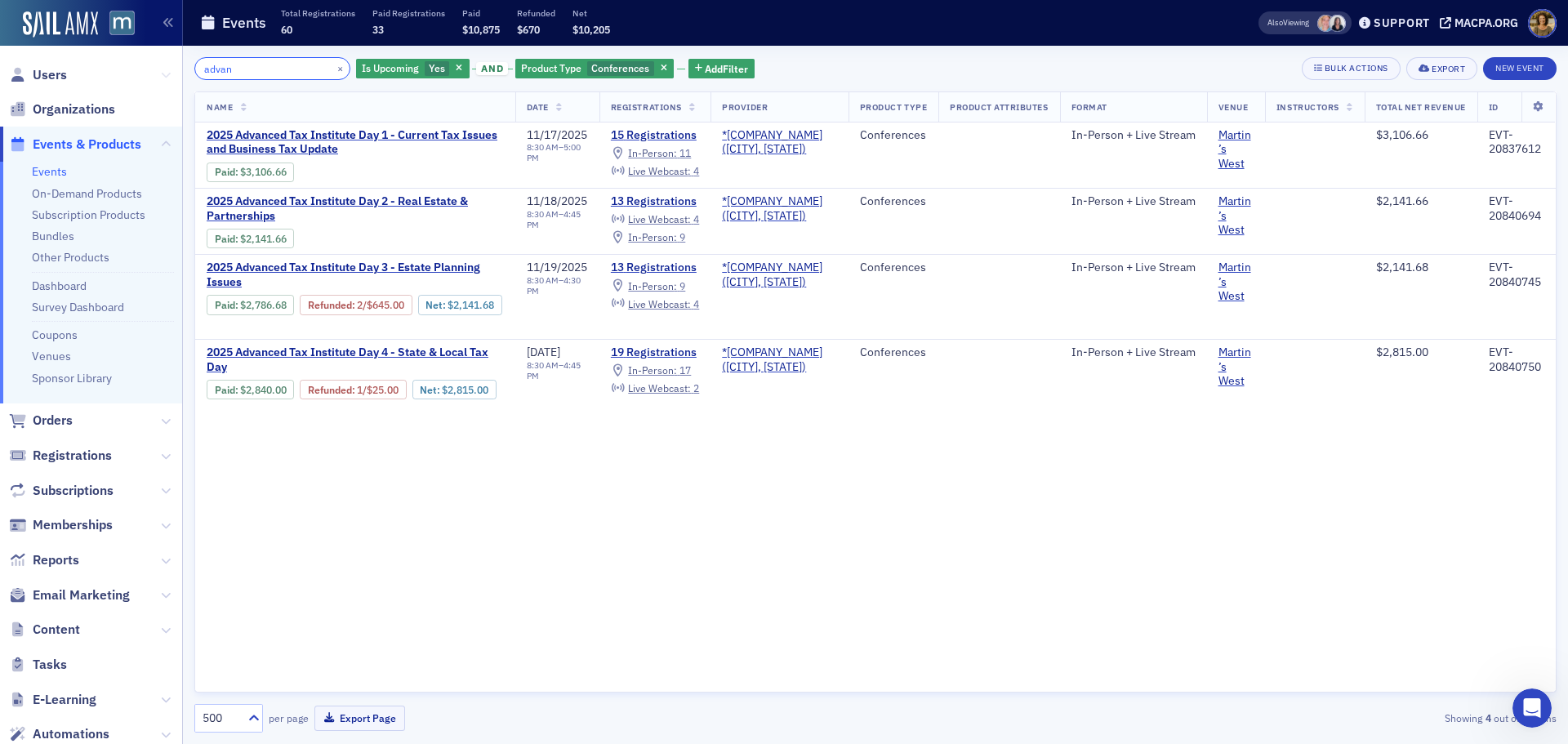 drag, startPoint x: 203, startPoint y: 68, endPoint x: 149, endPoint y: 68, distance: 54 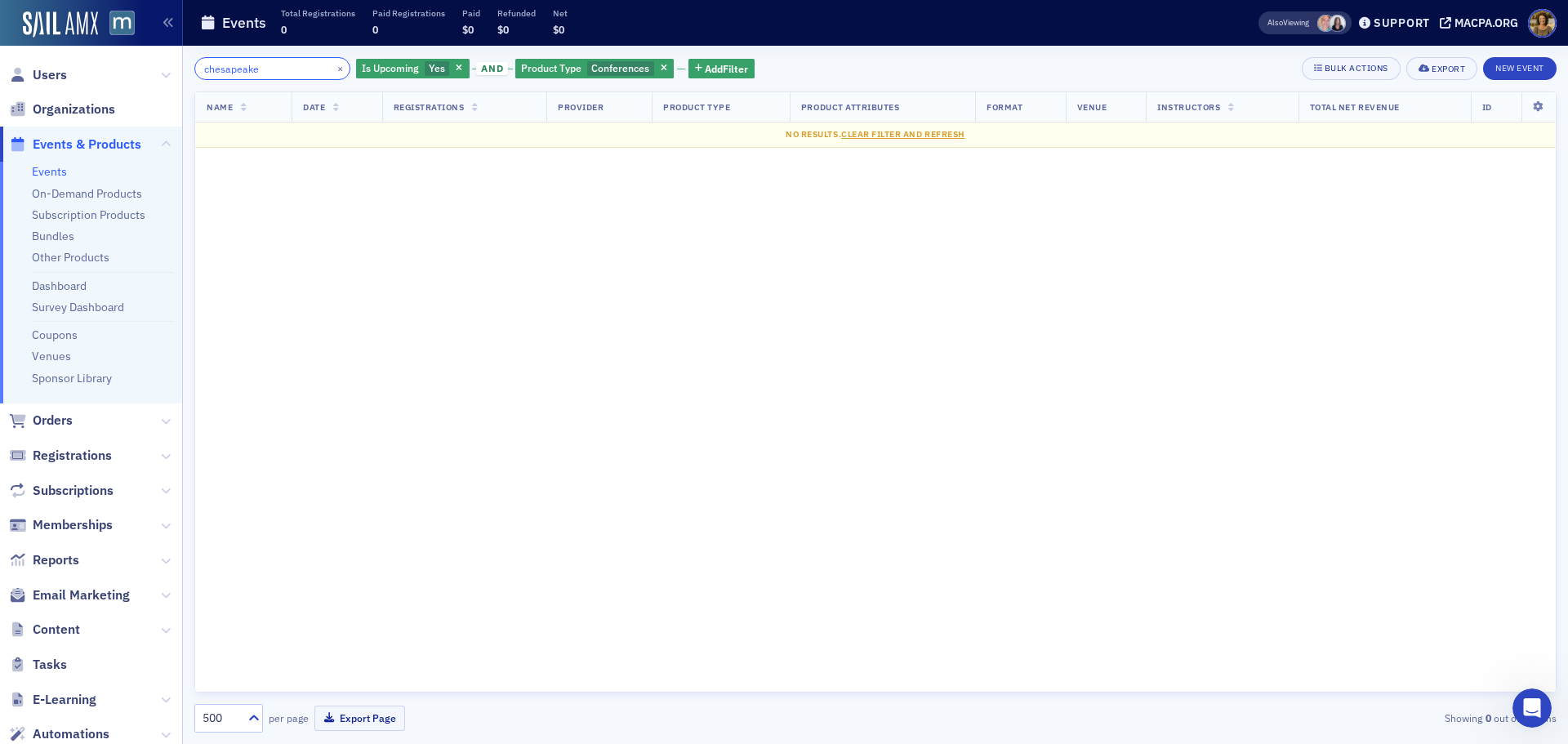 type on "chesapeake" 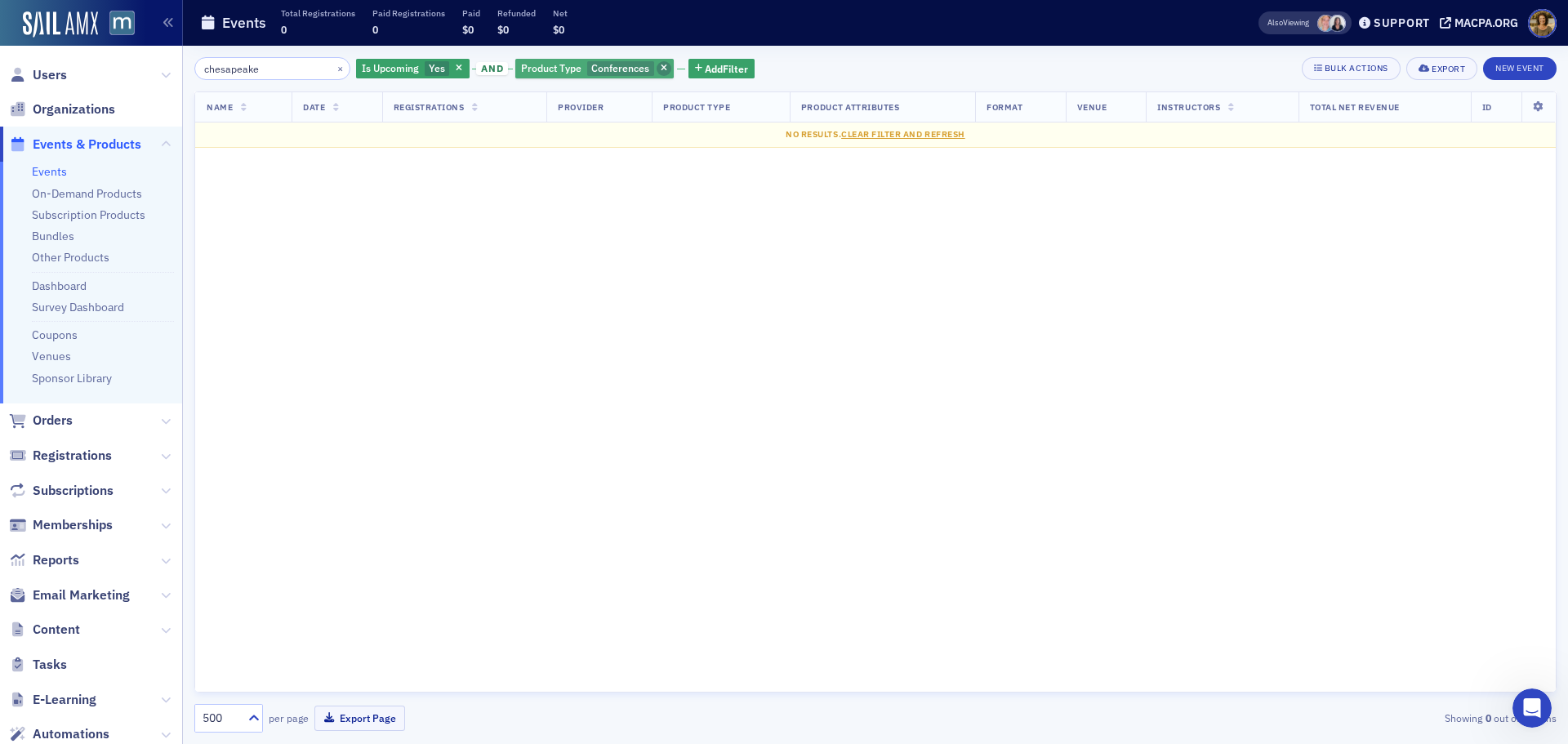 click 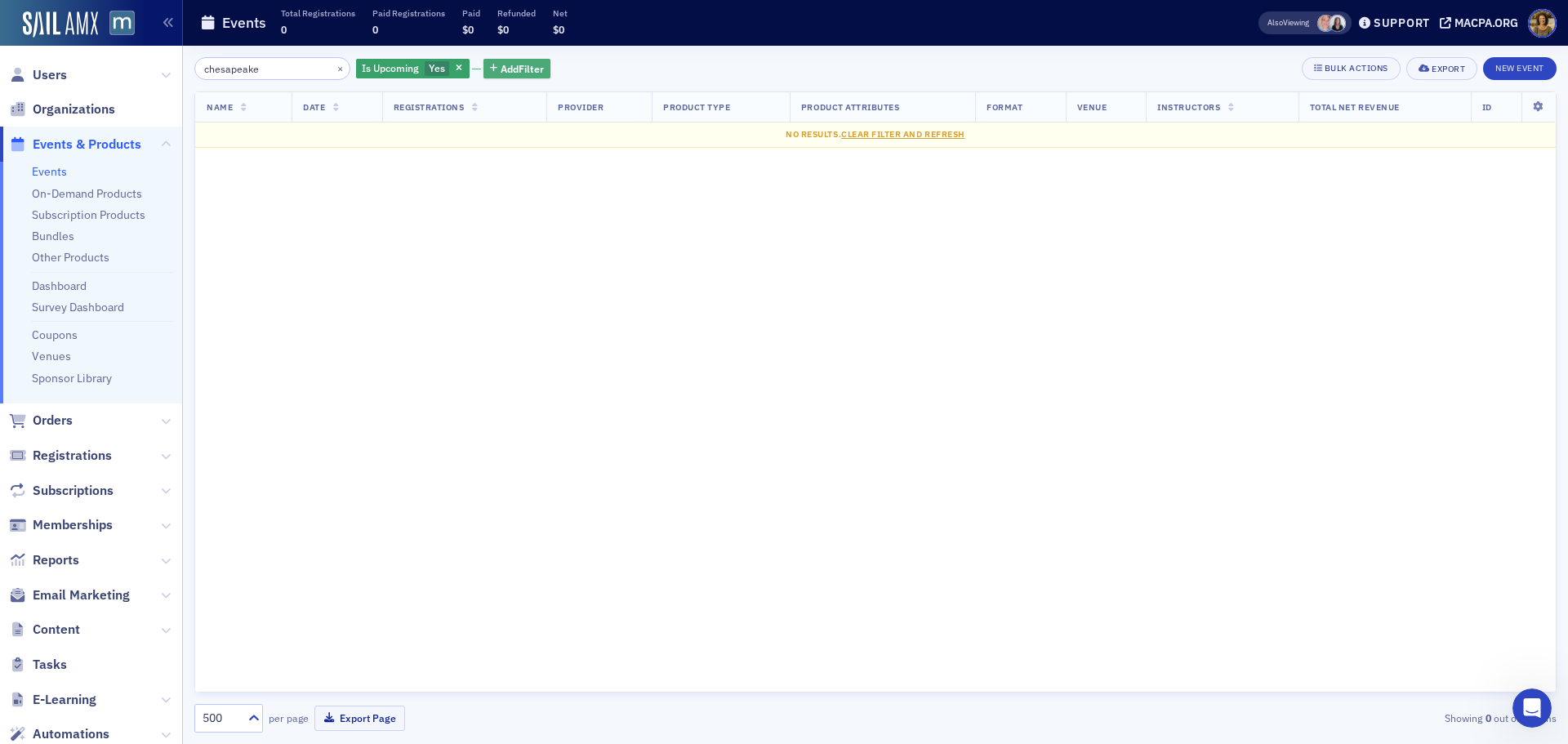 click on "Add  Filter" 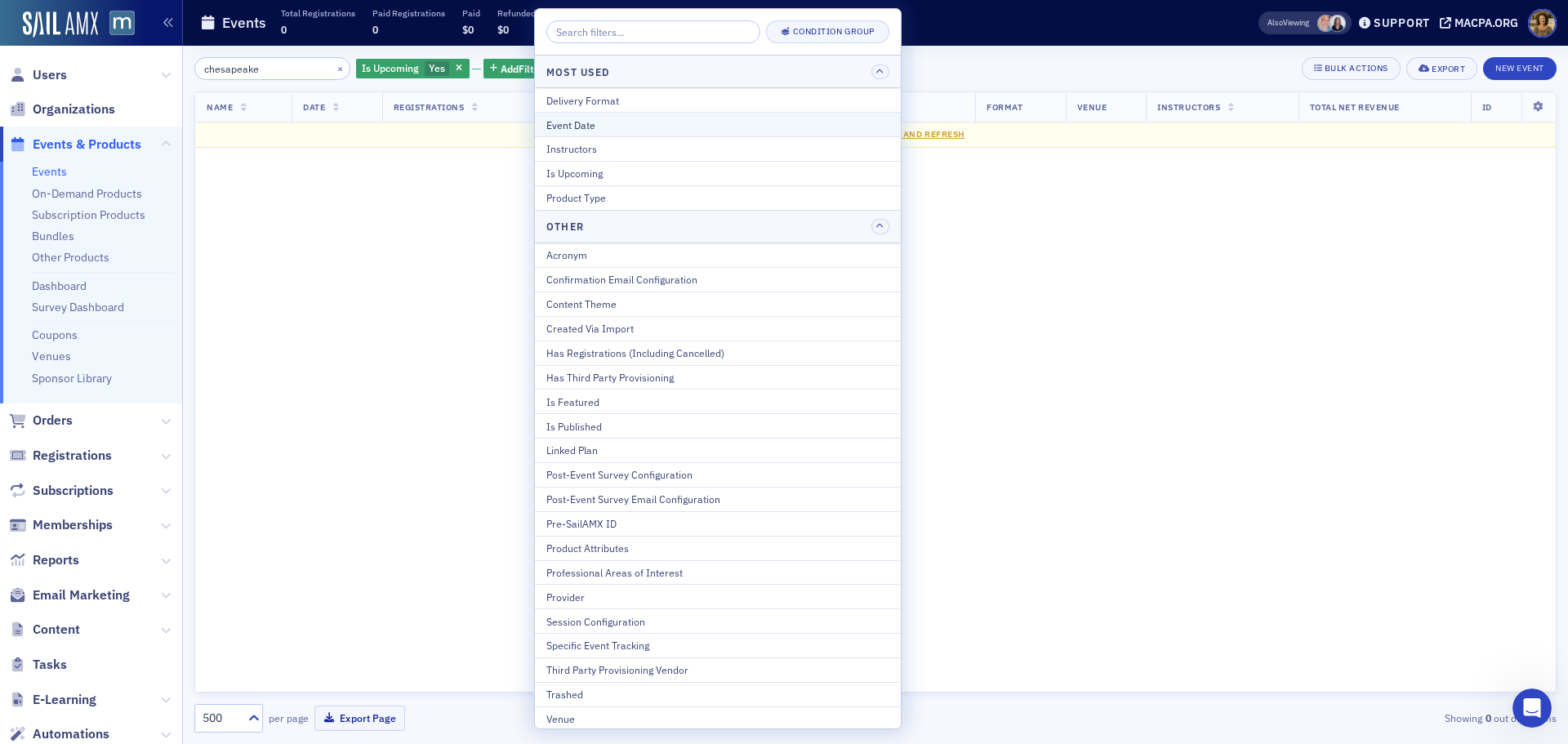 click on "Event Date" at bounding box center (718, 125) 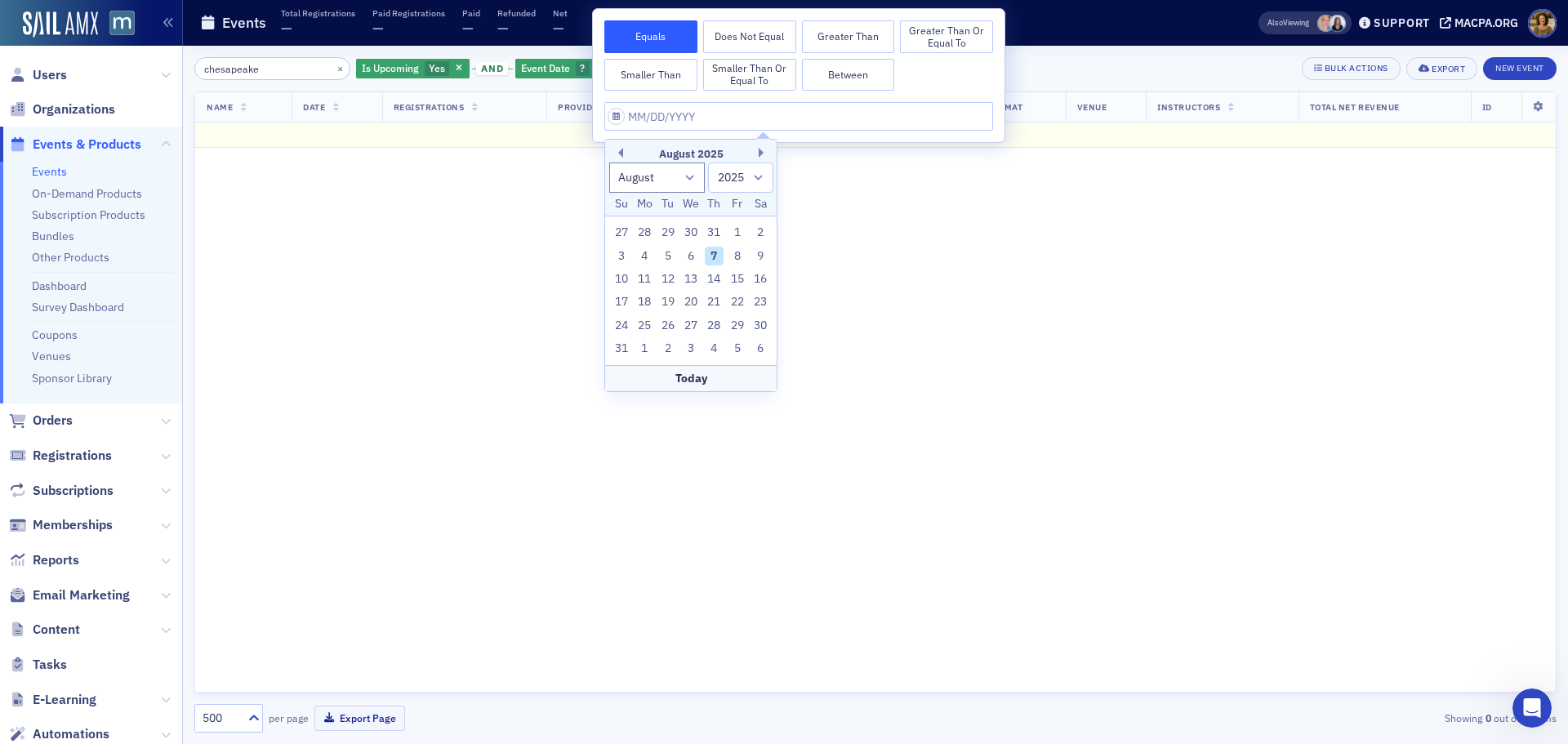 click on "August 2025" at bounding box center (691, 154) 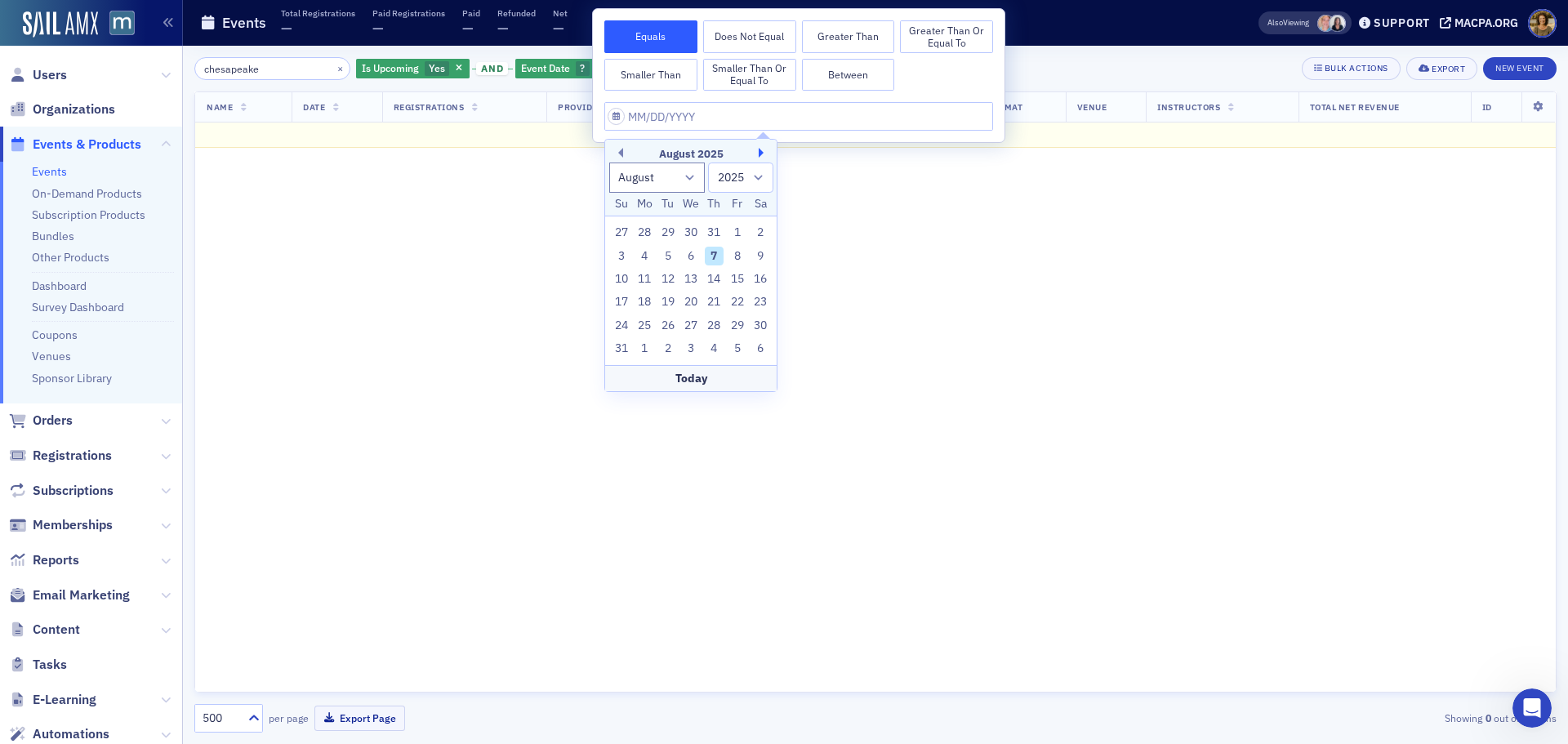 click on "Next Month" at bounding box center [764, 153] 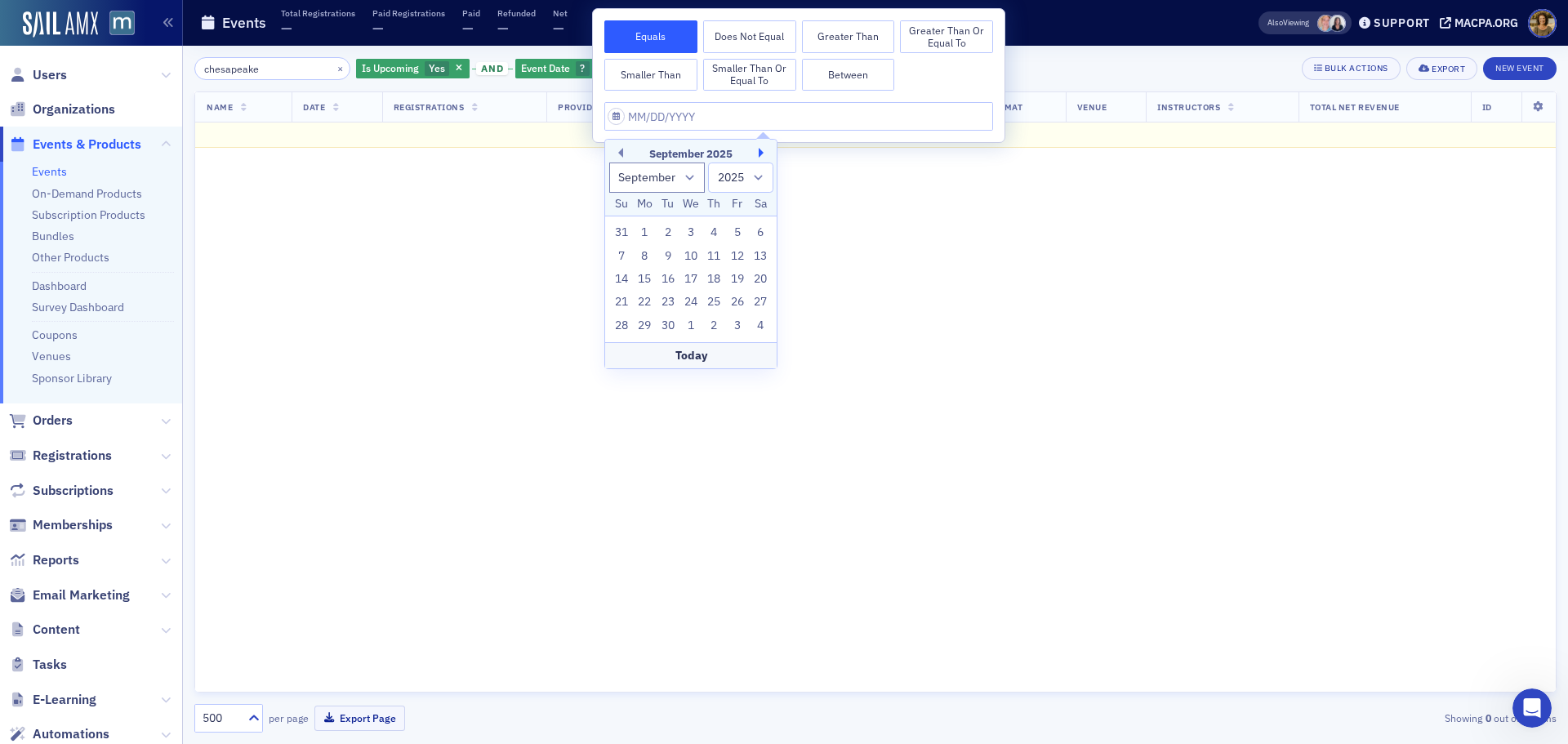 click on "Next Month" at bounding box center (764, 153) 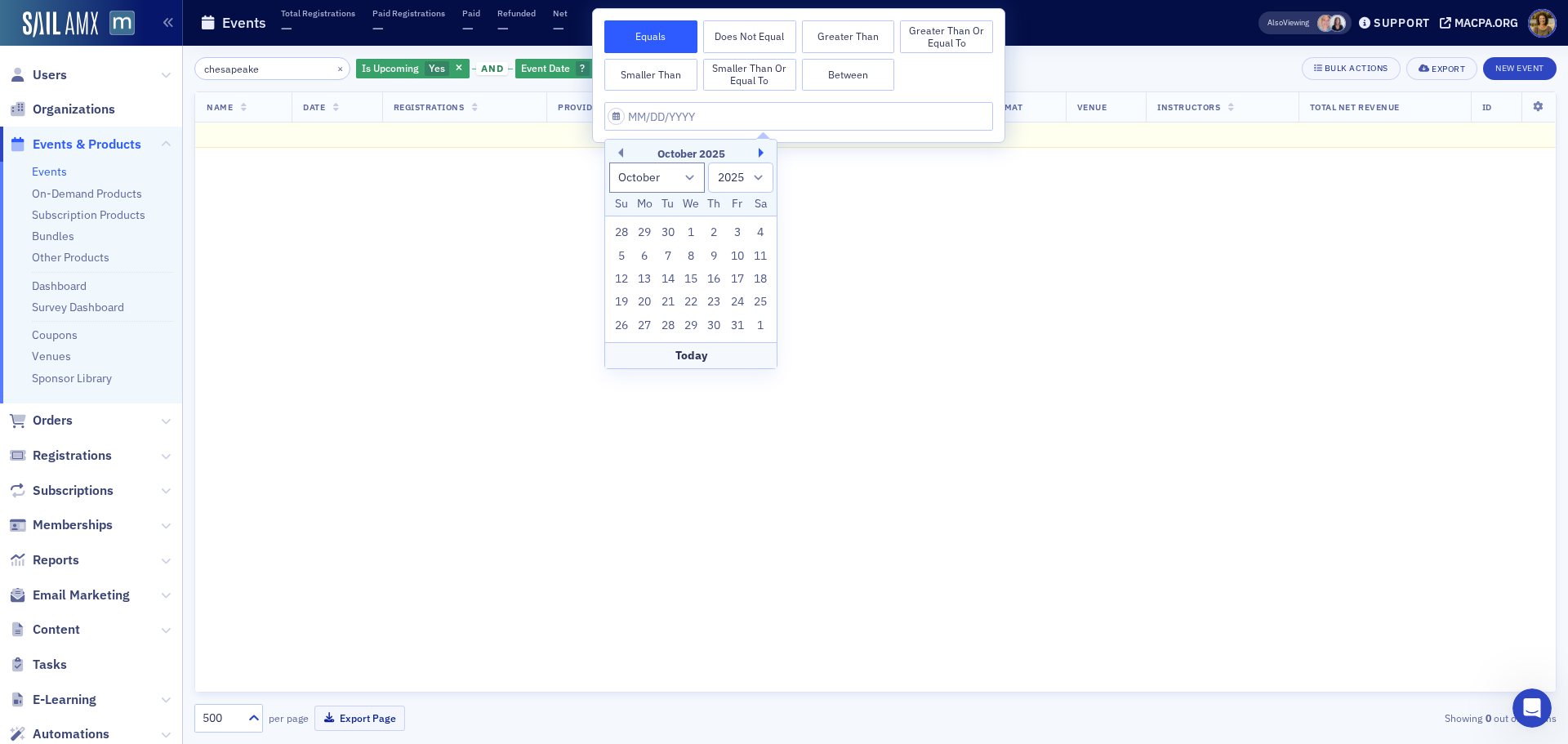 click on "Next Month" at bounding box center [764, 153] 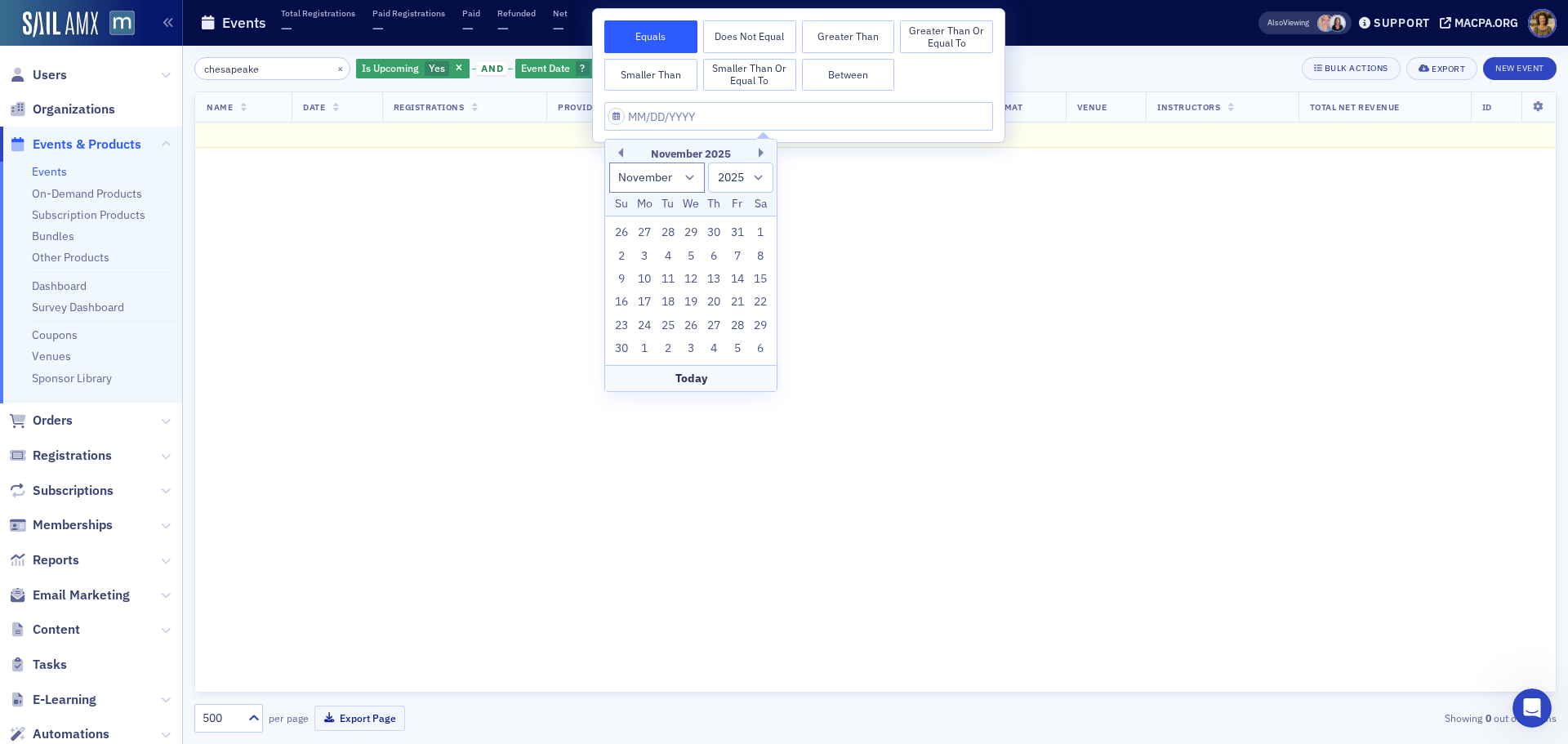 click on "21" at bounding box center (737, 302) 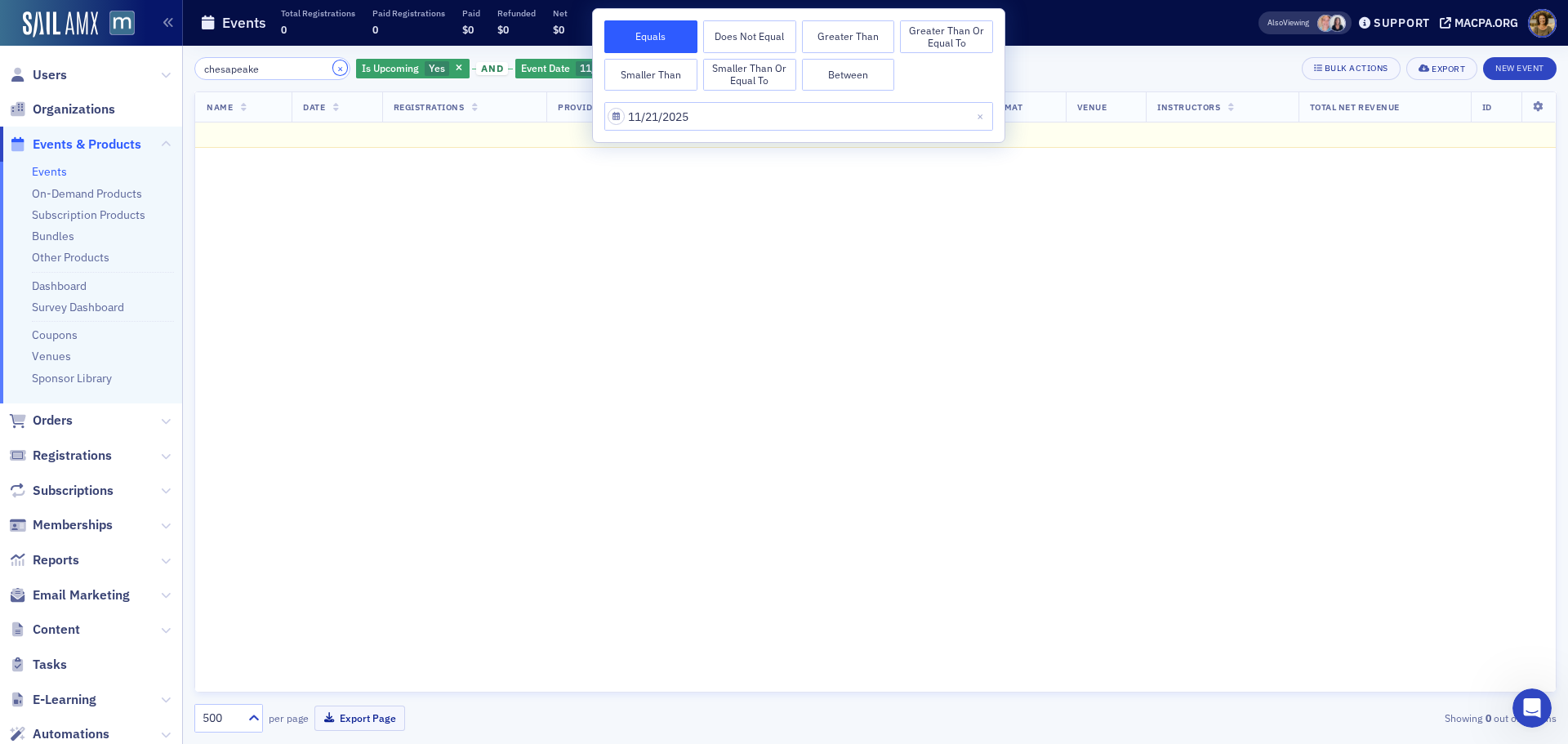 click on "×" 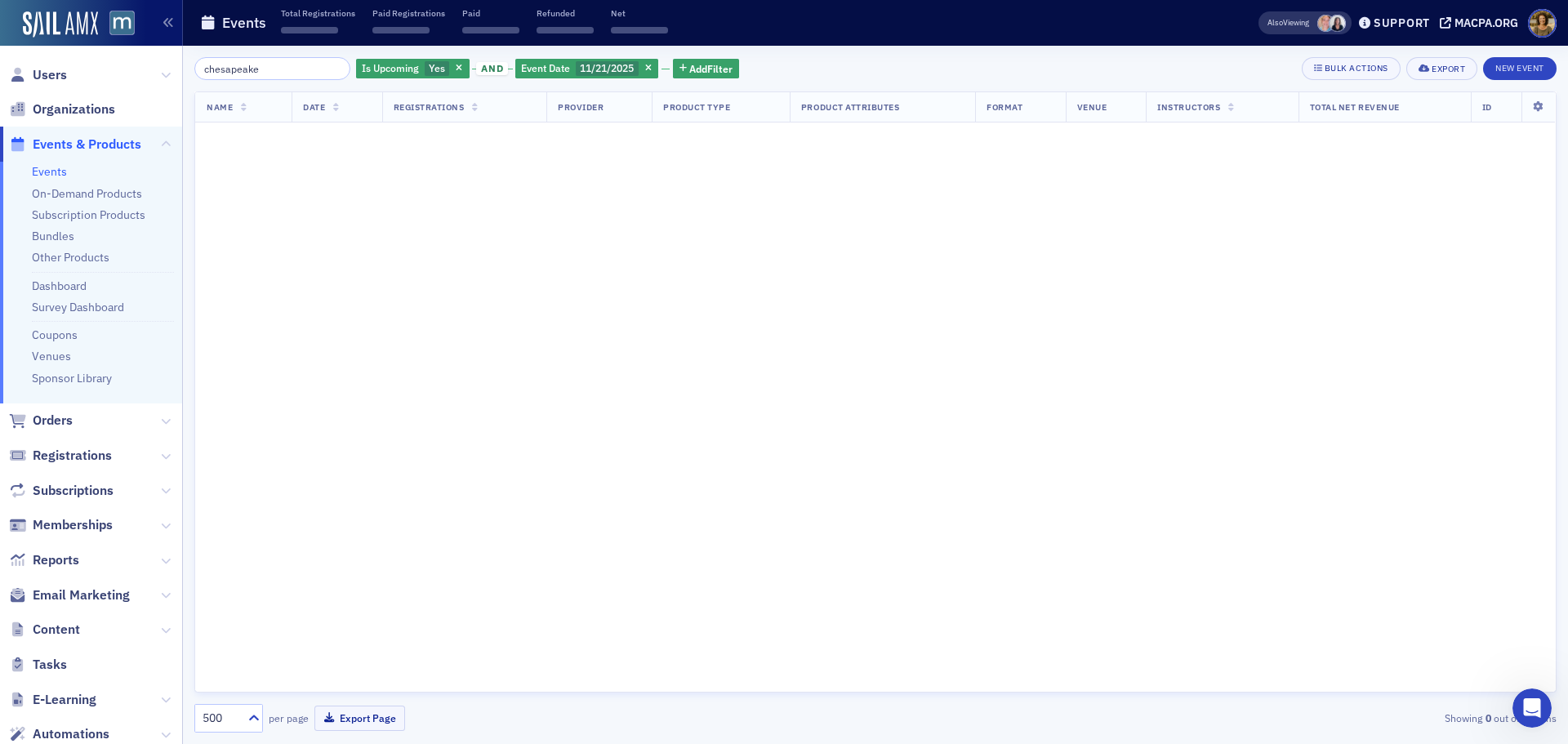 type 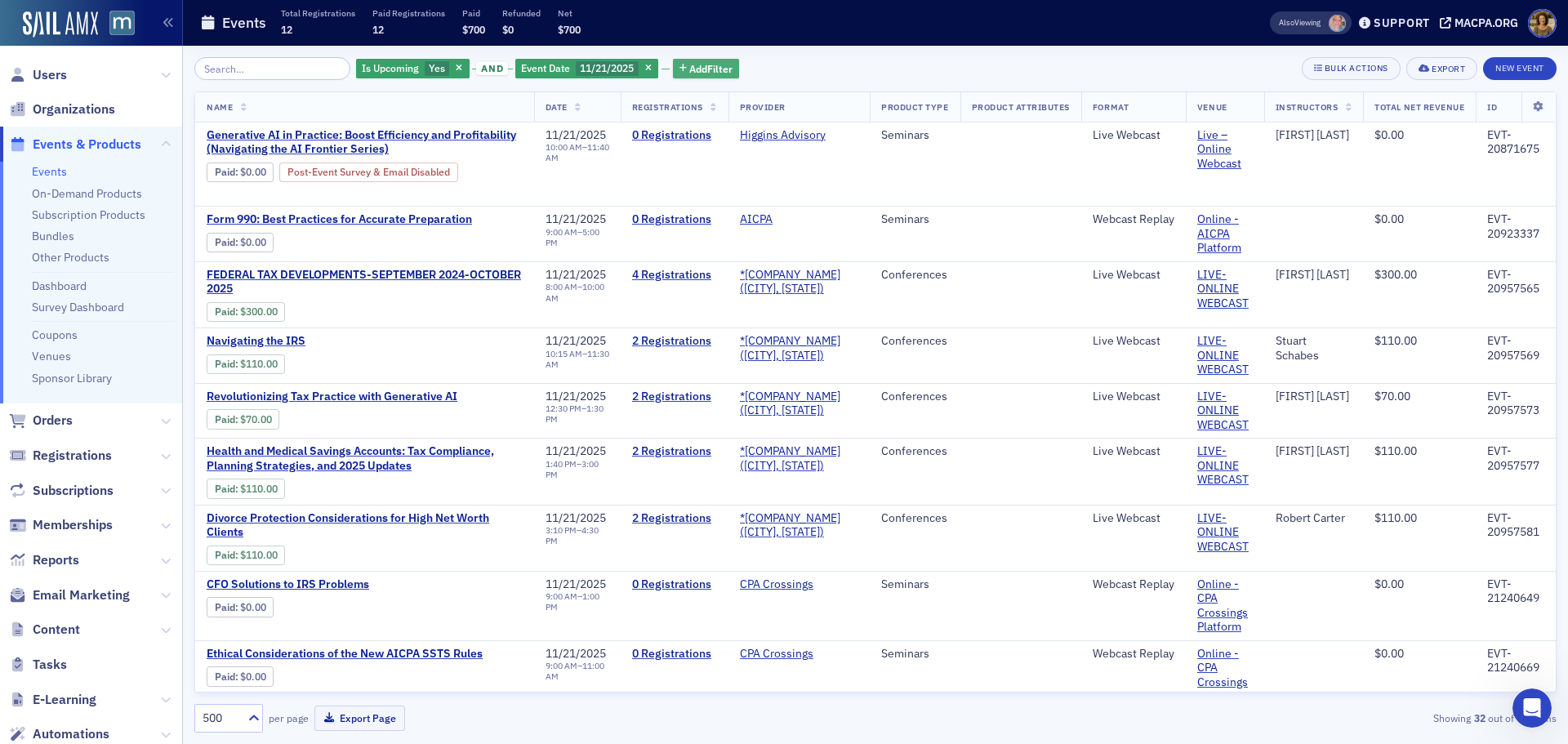 click on "Add  Filter" 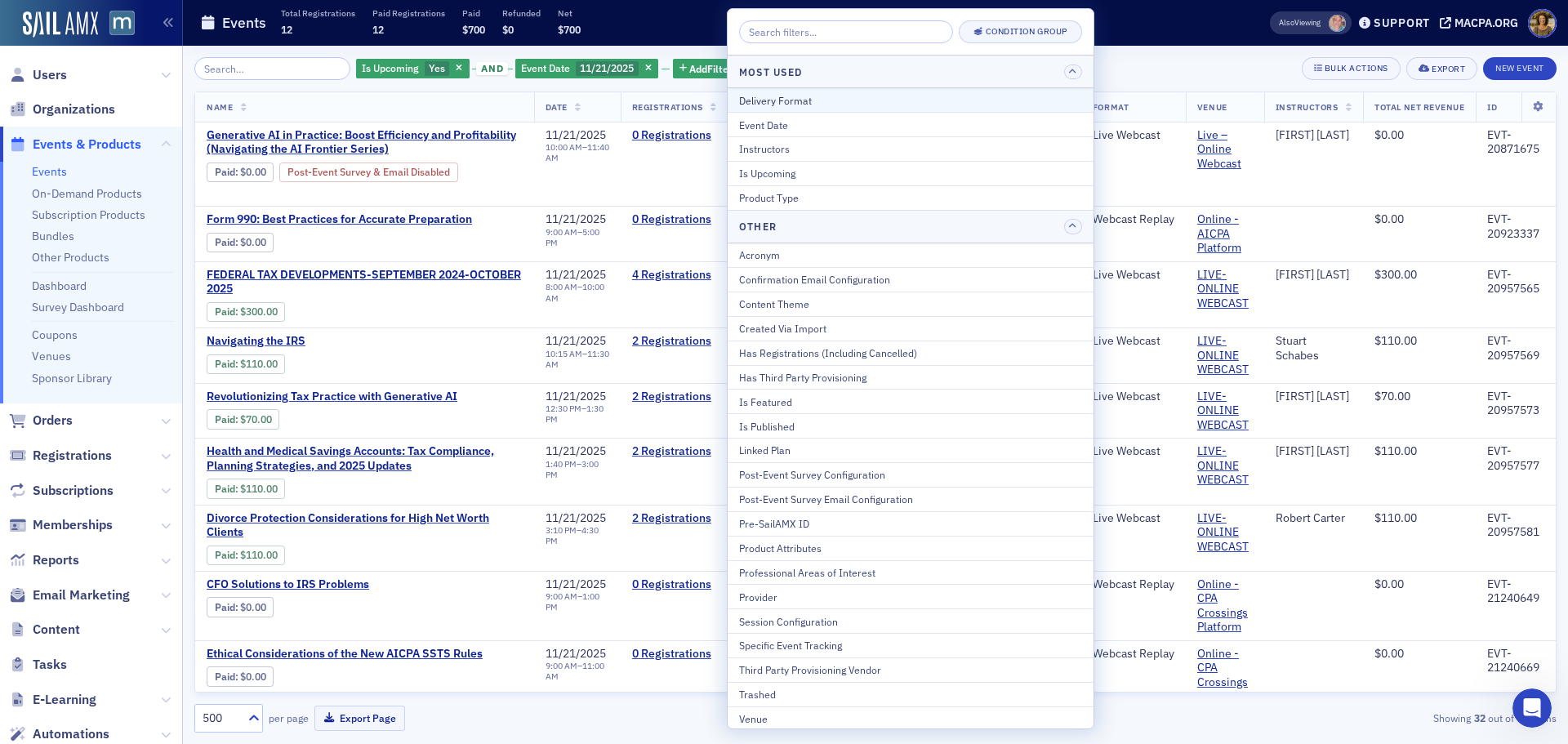 click on "Delivery Format" at bounding box center (911, 100) 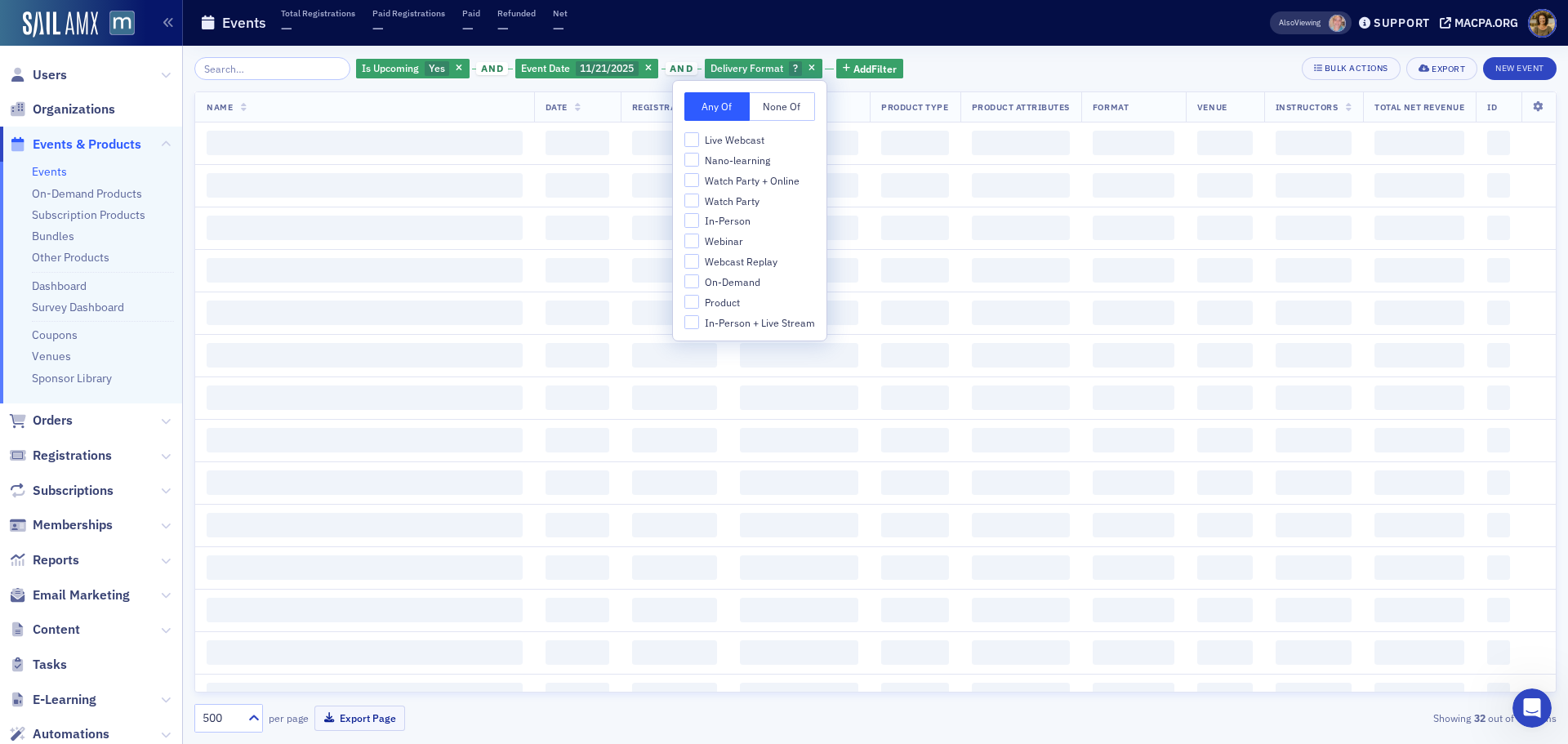click on "Live Webcast" at bounding box center (734, 140) 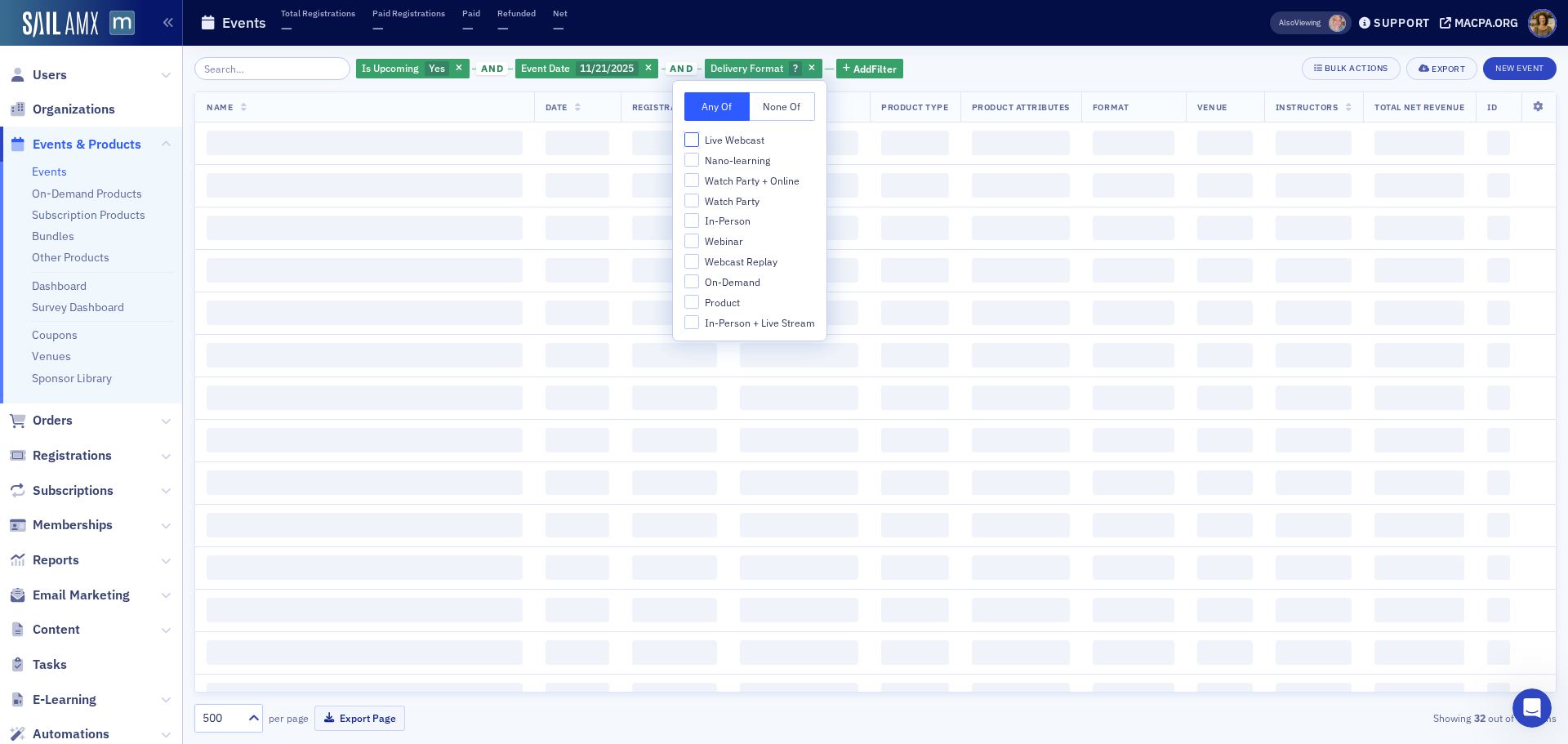 click on "Live Webcast" at bounding box center [692, 140] 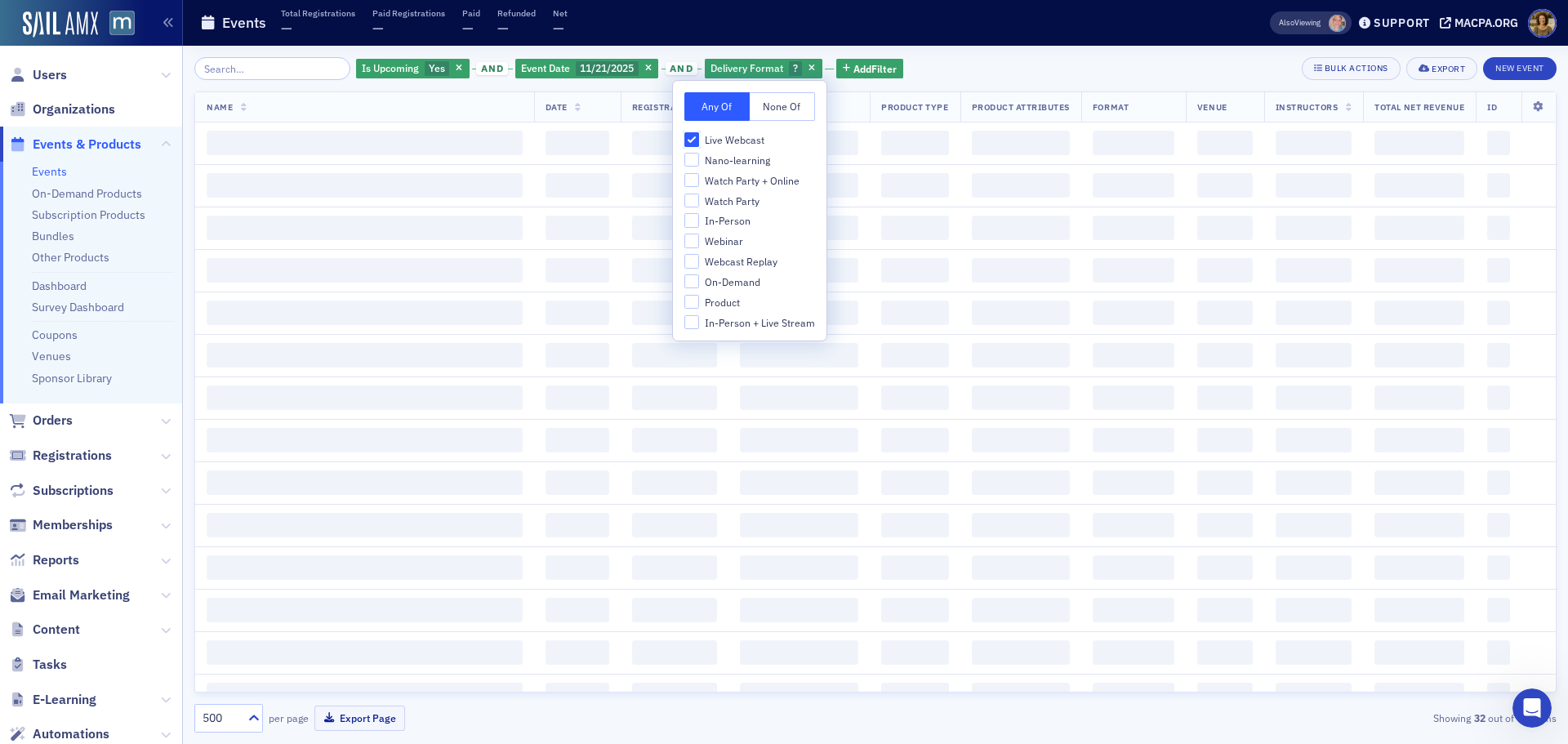 checkbox on "true" 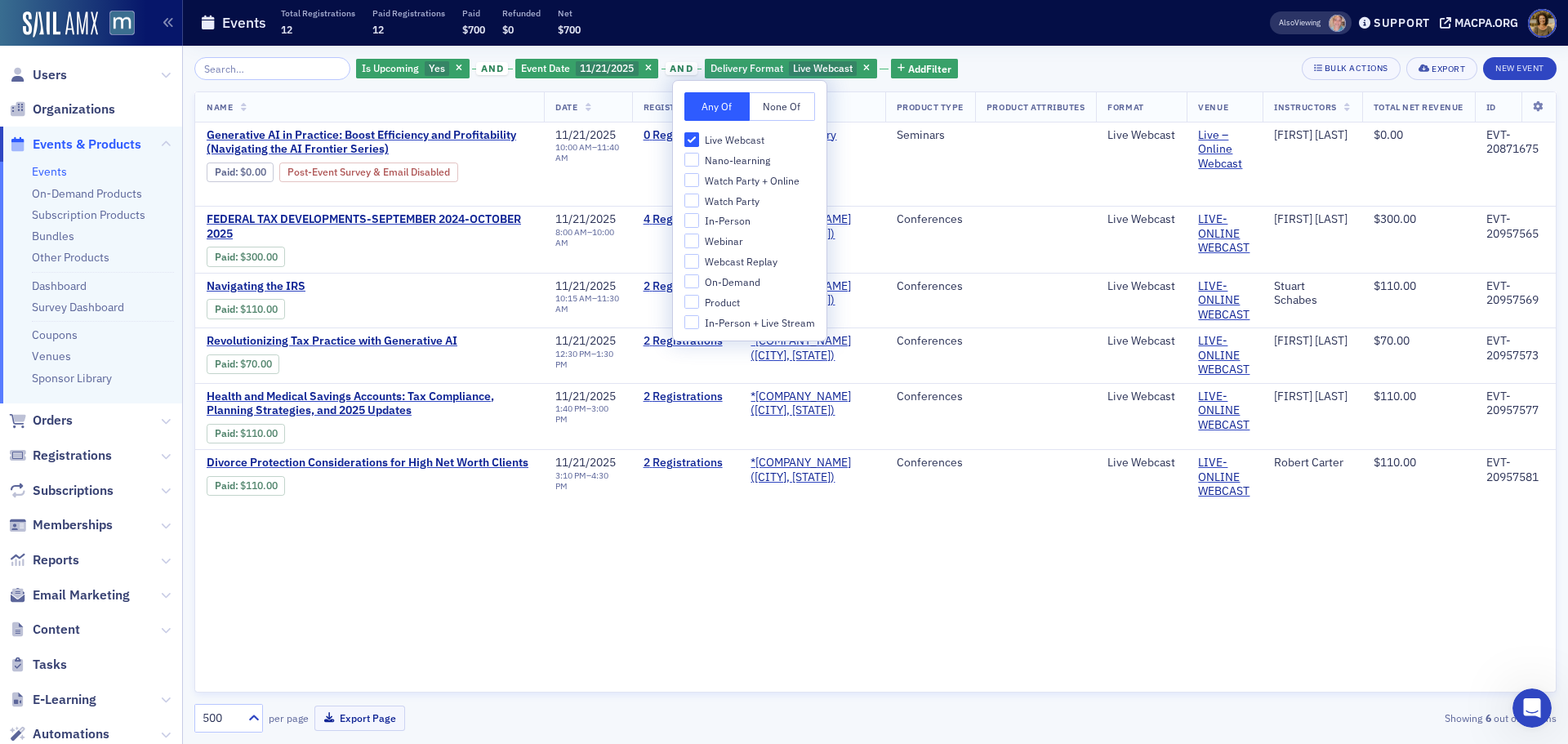 click on "Is Upcoming Yes and Event Date 11/21/2025 and Delivery Format Live Webcast Add  Filter Bulk Actions Export New Event" 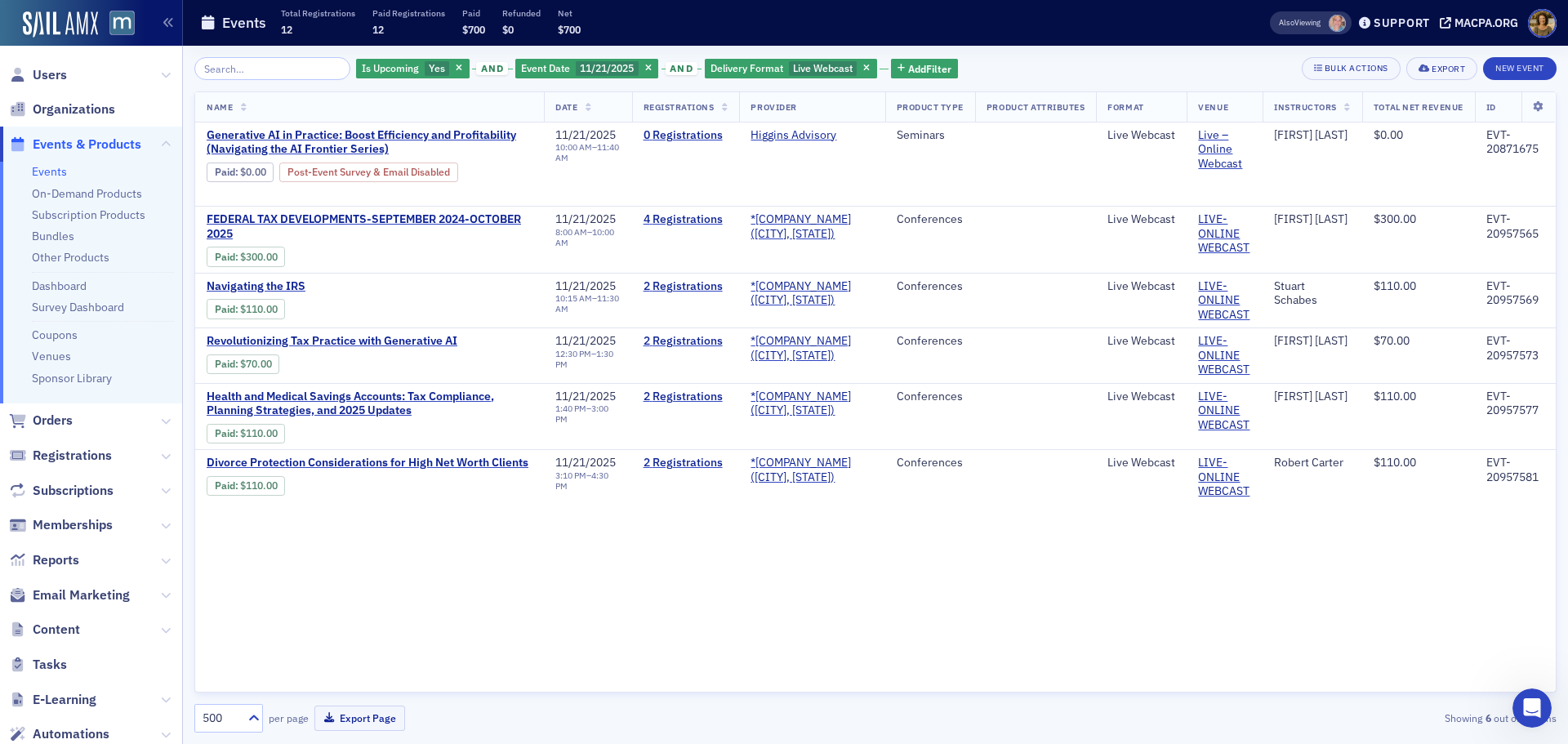 drag, startPoint x: 849, startPoint y: 64, endPoint x: 819, endPoint y: 60, distance: 30.265492 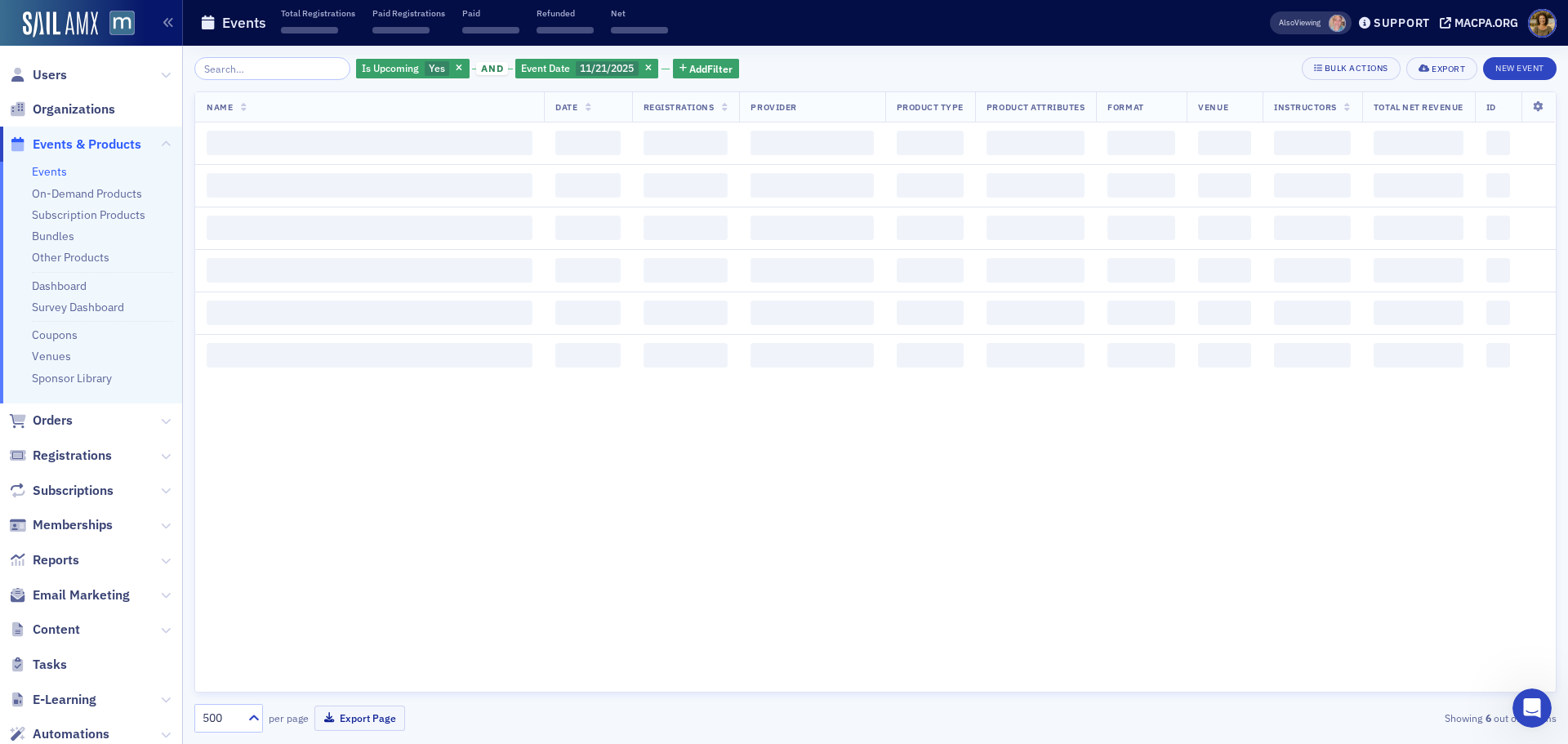 click 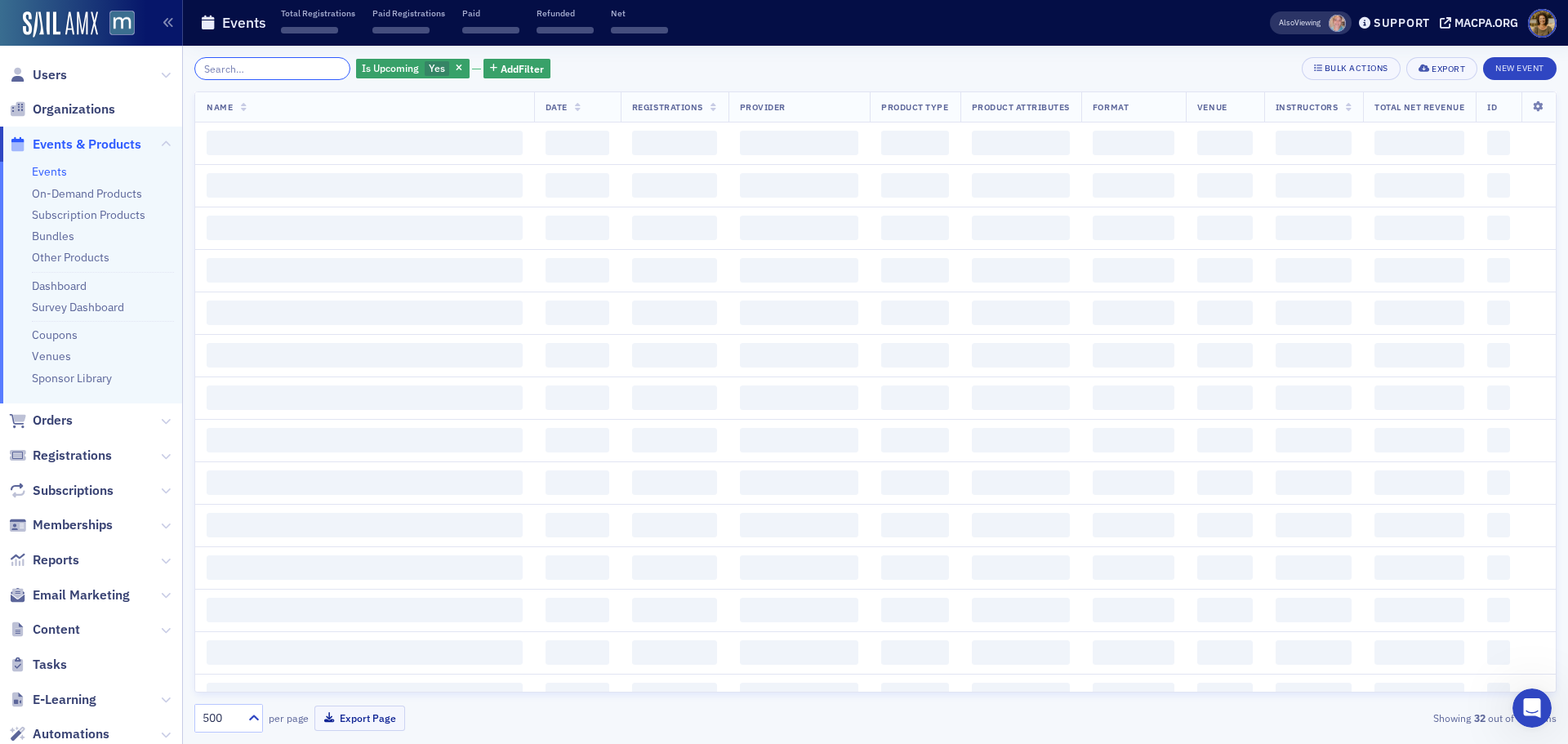 click 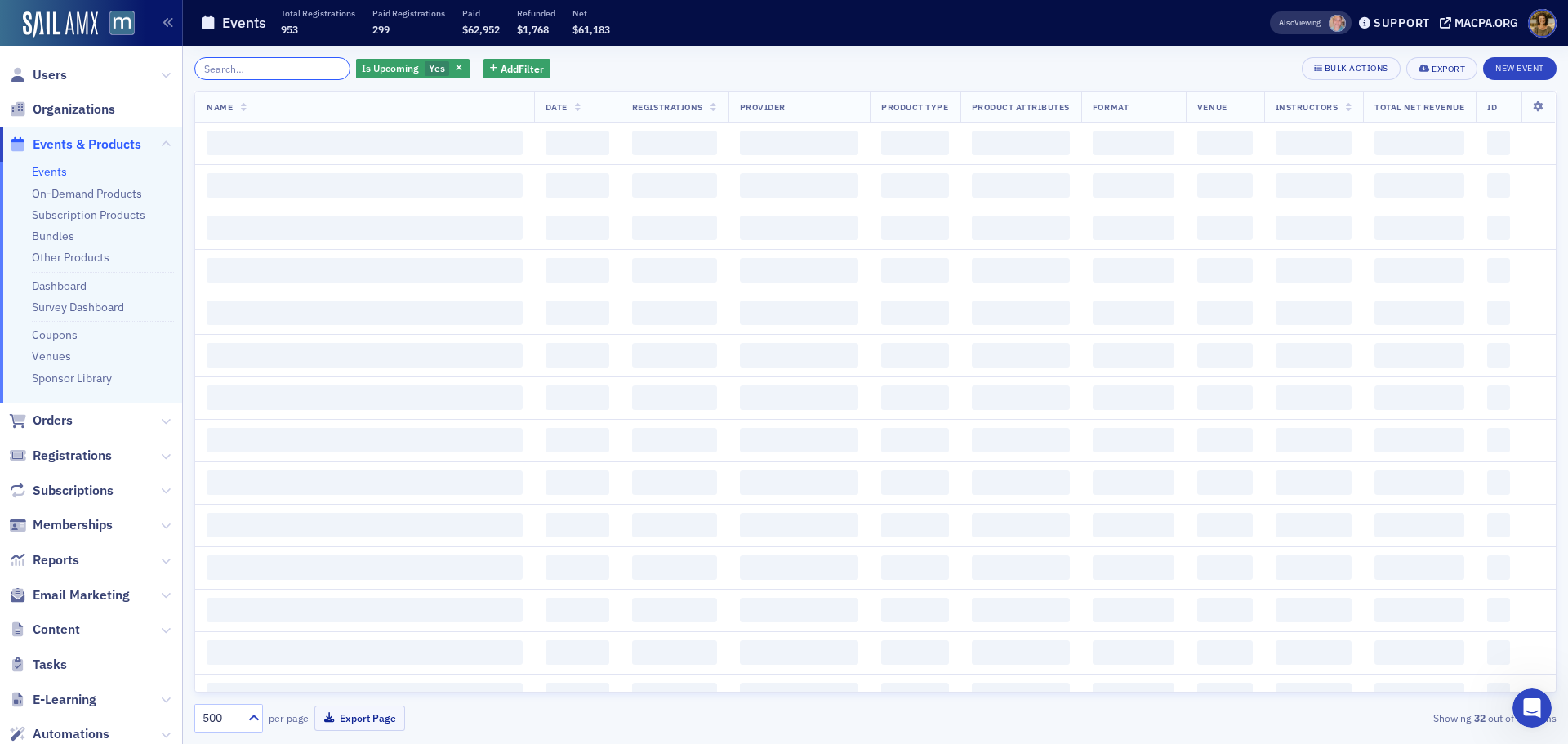 paste on "EVT-20896002" 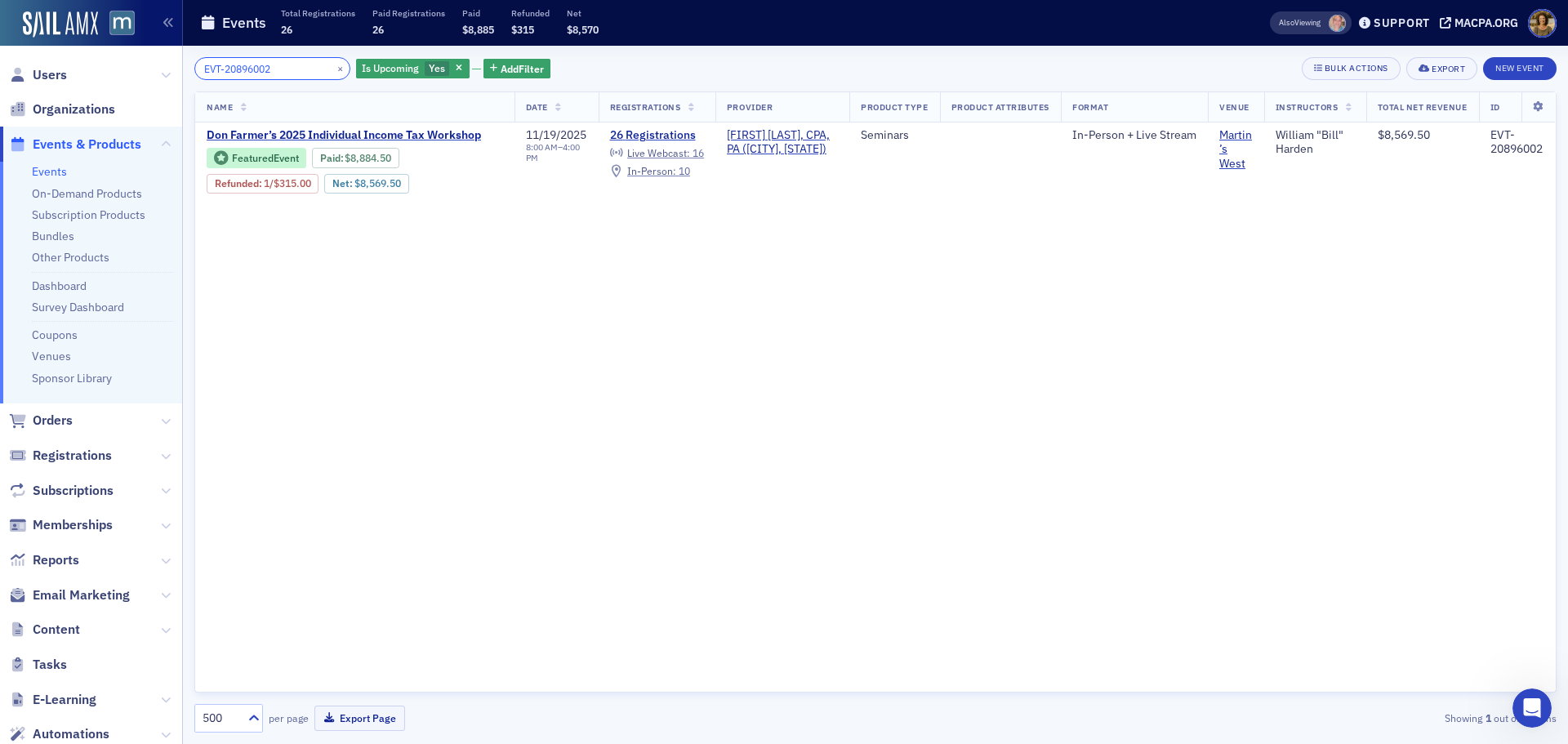 drag, startPoint x: 301, startPoint y: 69, endPoint x: 186, endPoint y: 73, distance: 115.06954 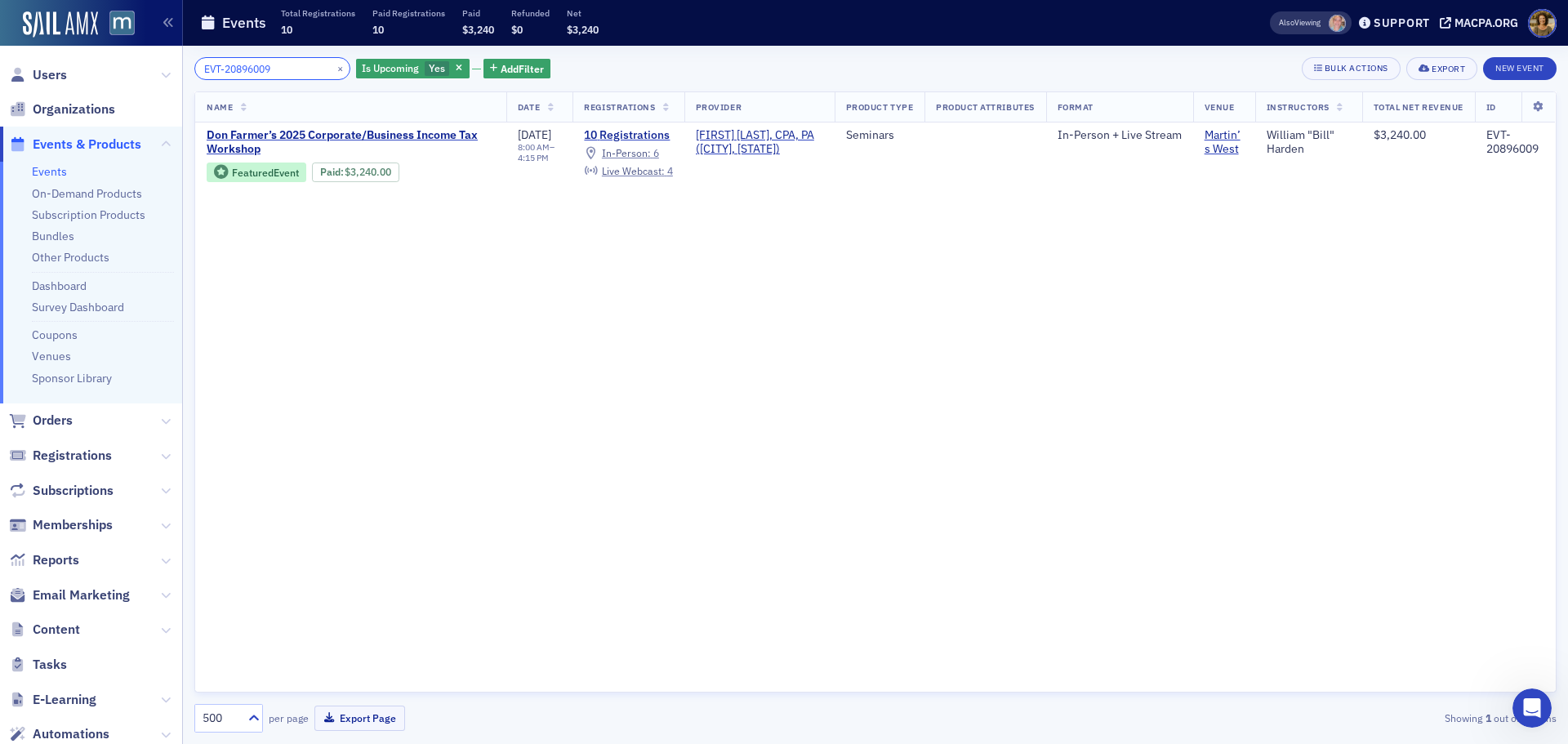 drag, startPoint x: 296, startPoint y: 70, endPoint x: 121, endPoint y: 74, distance: 175.0457 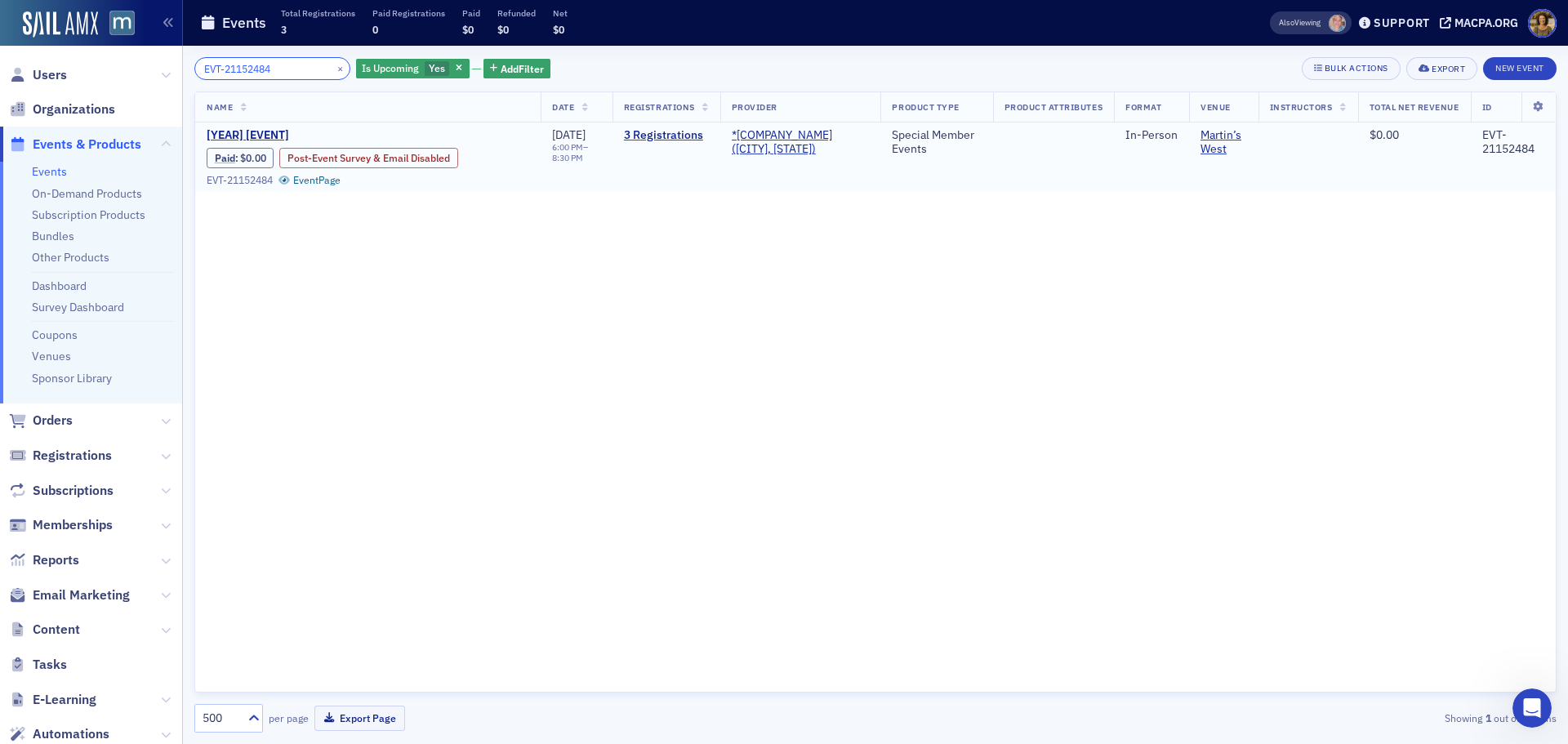 type on "EVT-21152484" 